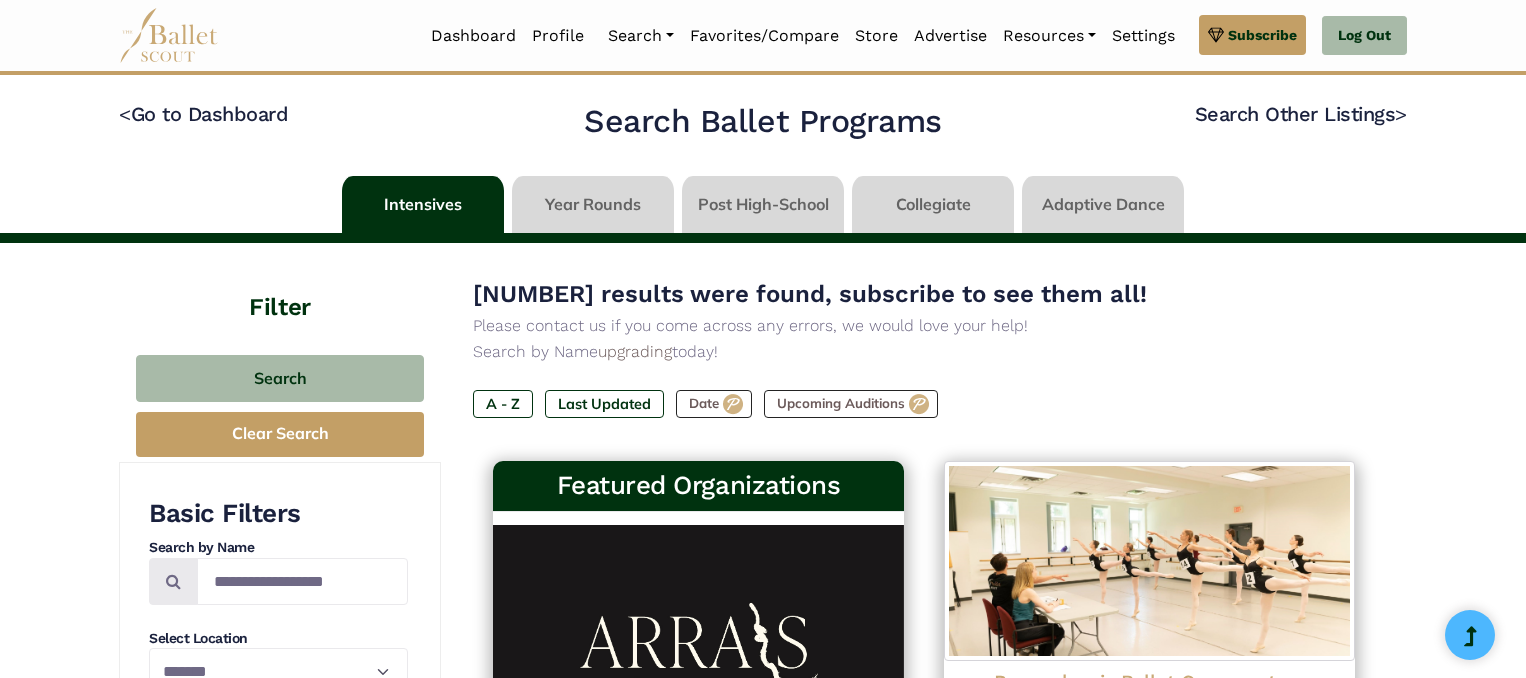 scroll, scrollTop: 0, scrollLeft: 0, axis: both 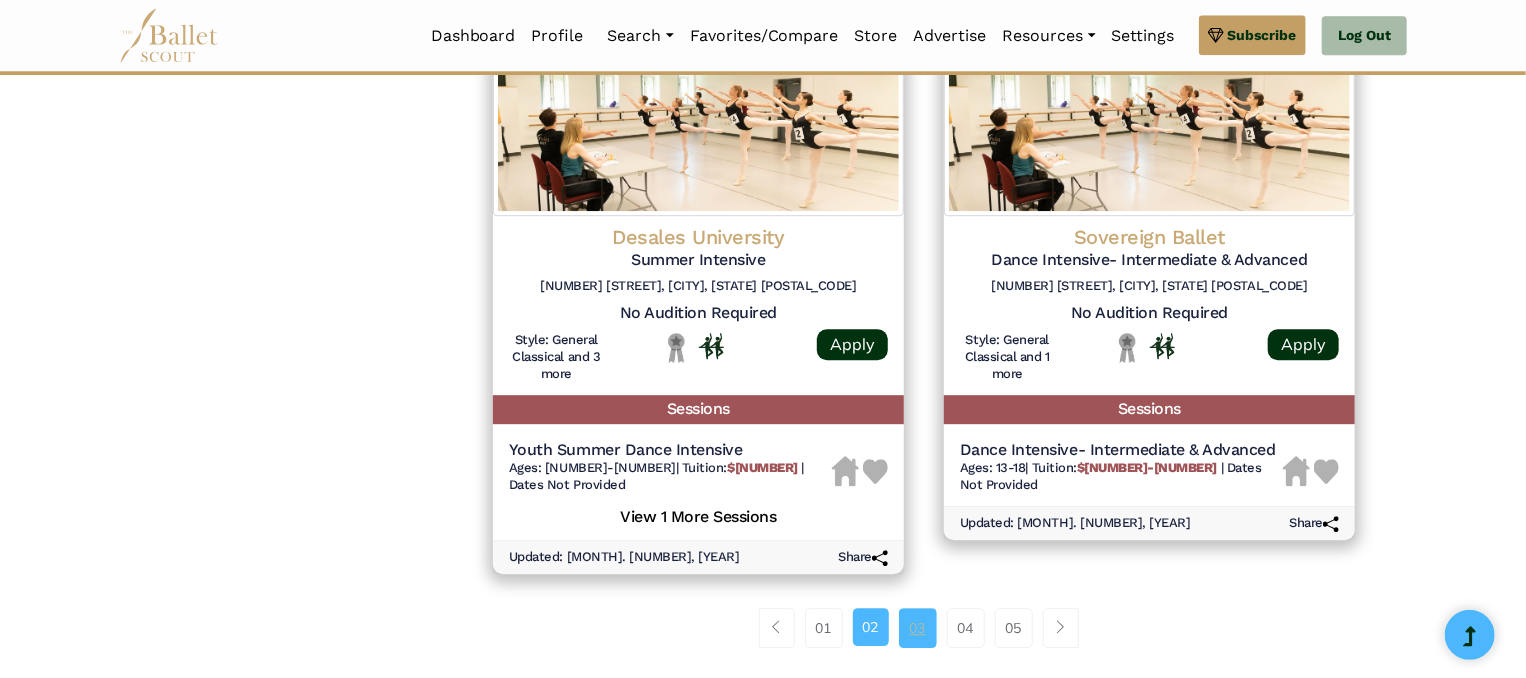 click on "03" at bounding box center [918, 628] 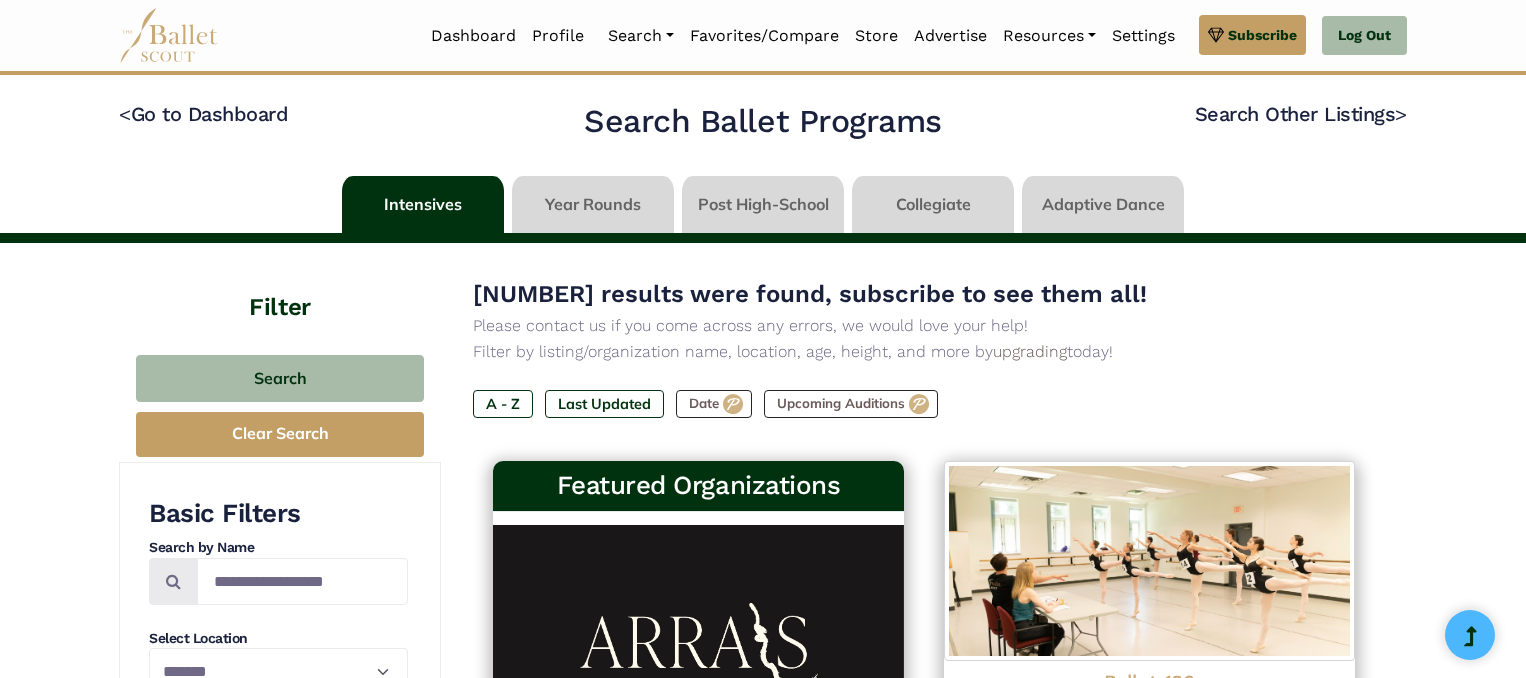 scroll, scrollTop: 0, scrollLeft: 0, axis: both 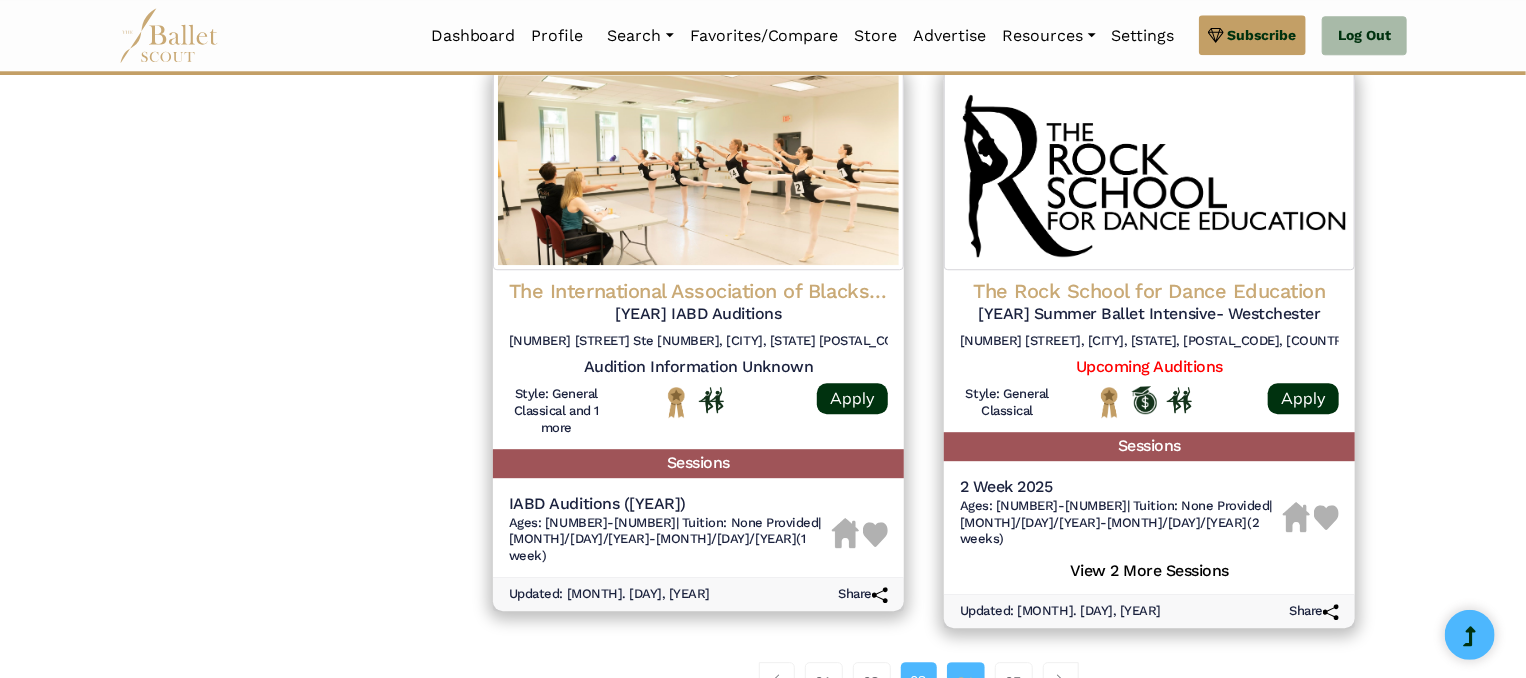 click on "04" at bounding box center (966, 682) 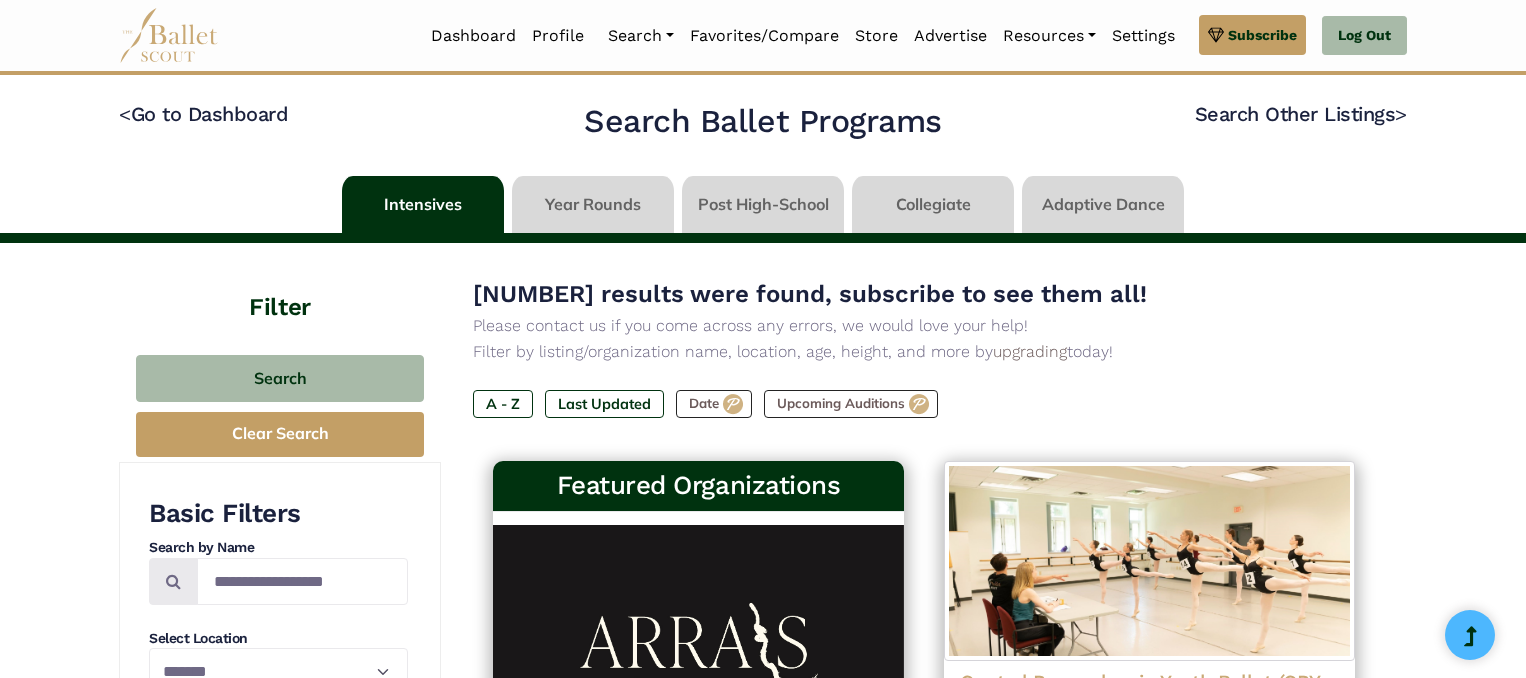 scroll, scrollTop: 0, scrollLeft: 0, axis: both 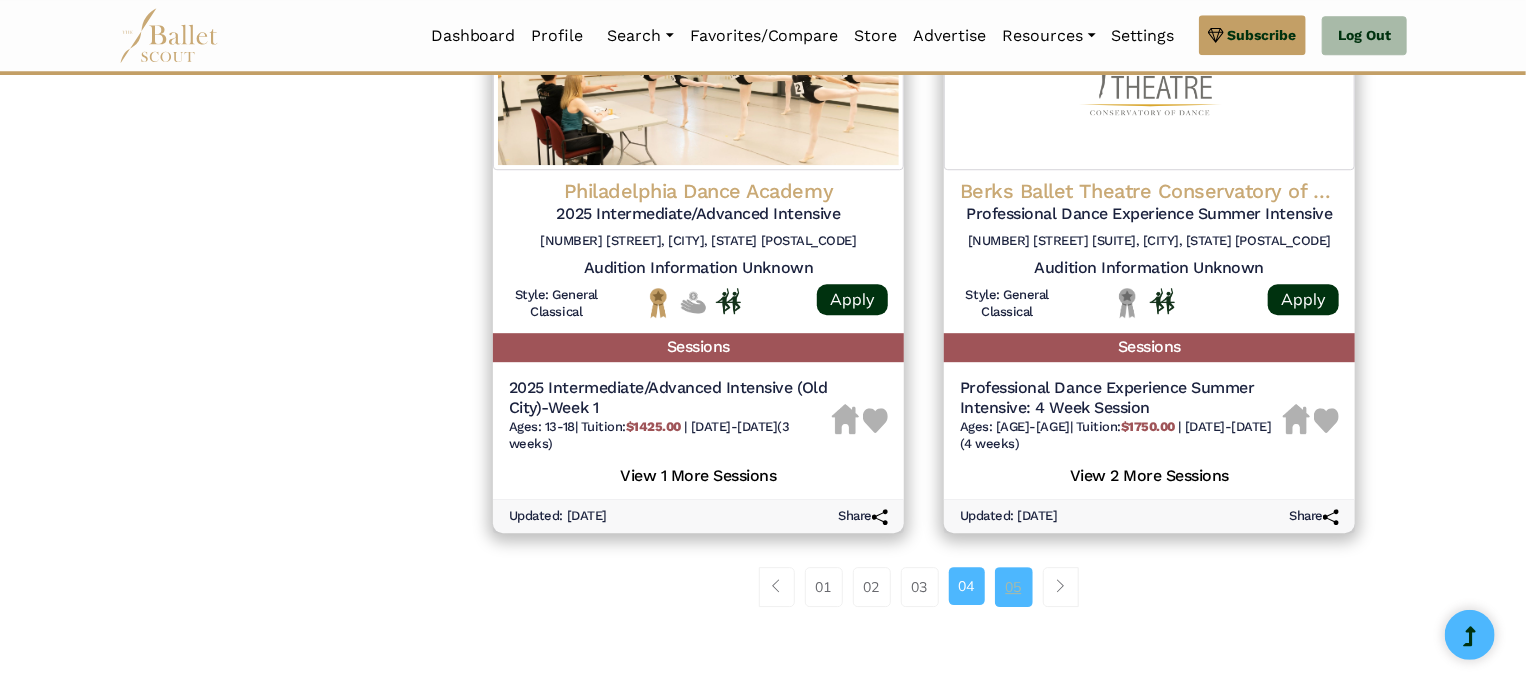 click on "05" at bounding box center (1014, 587) 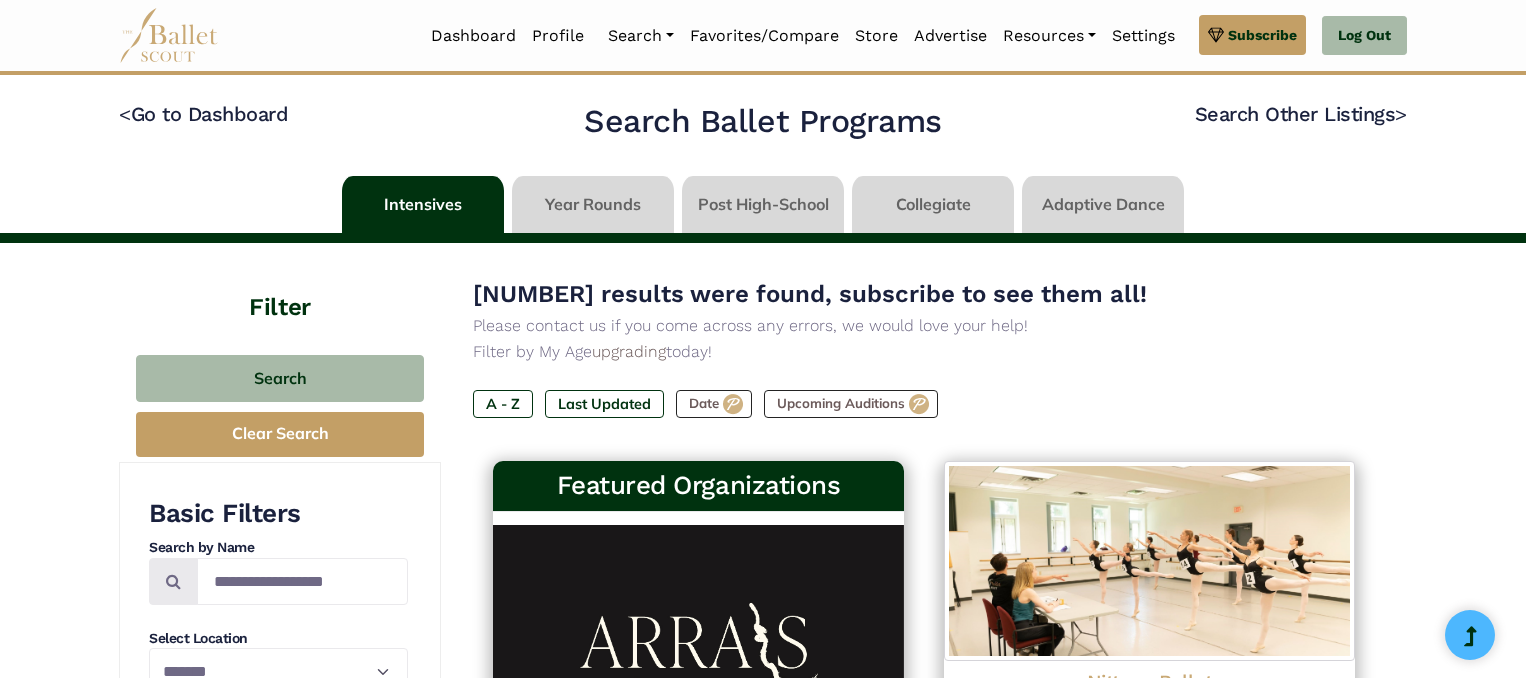 scroll, scrollTop: 0, scrollLeft: 0, axis: both 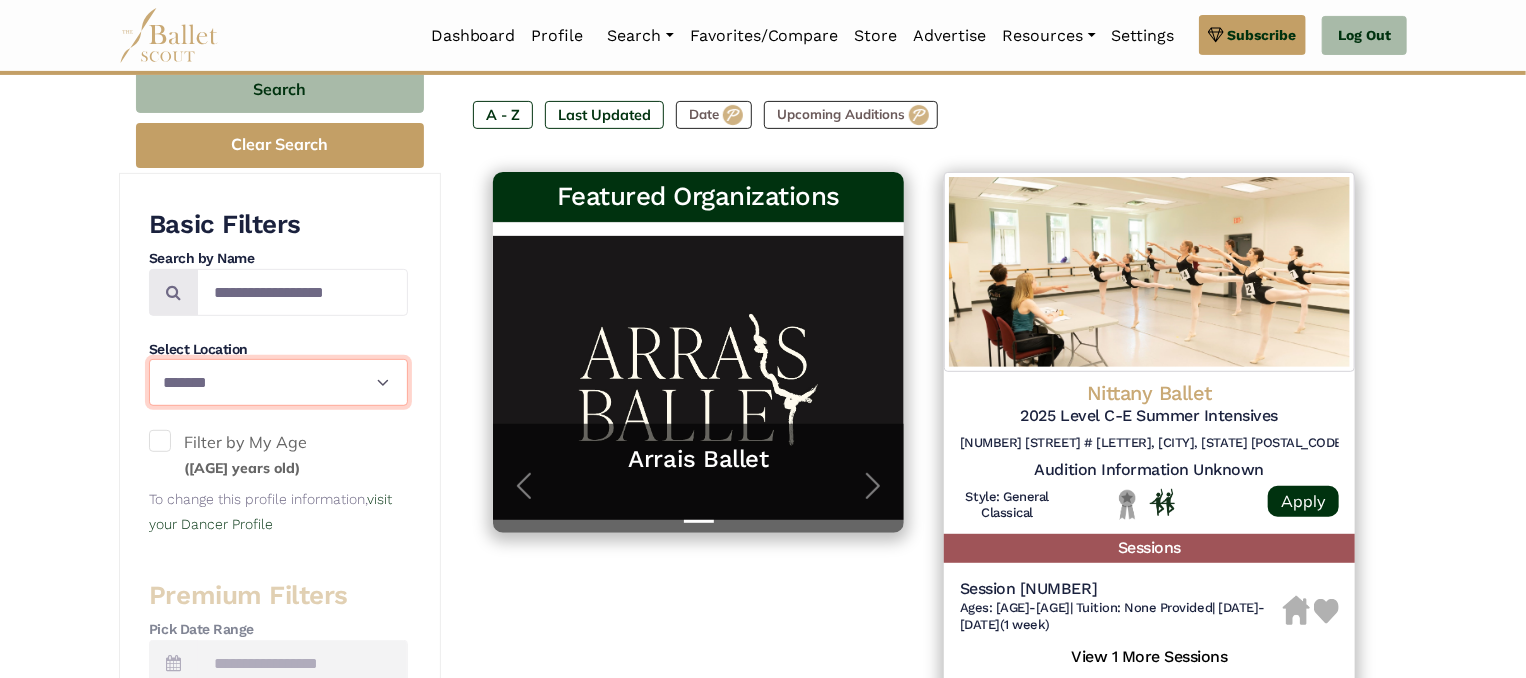 click on "**********" at bounding box center (278, 382) 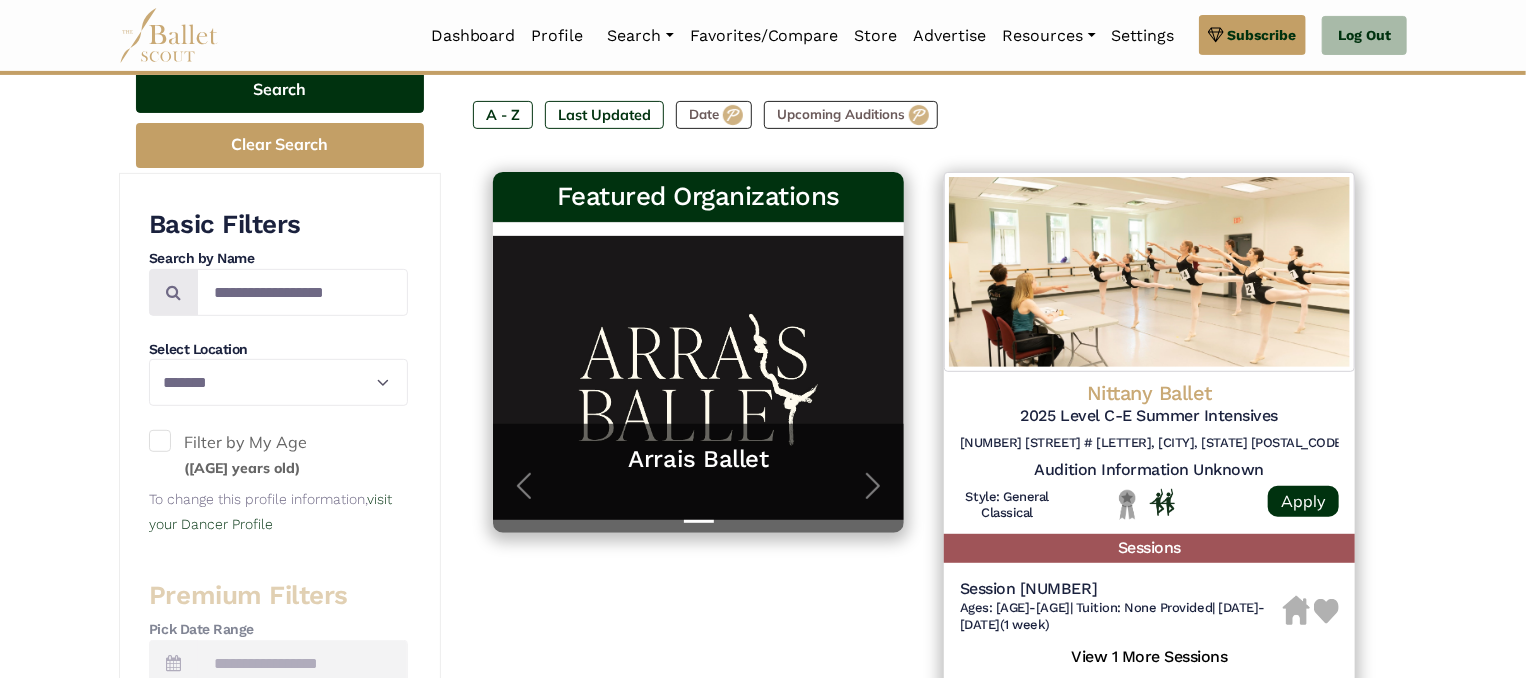 click on "Search" at bounding box center (280, 89) 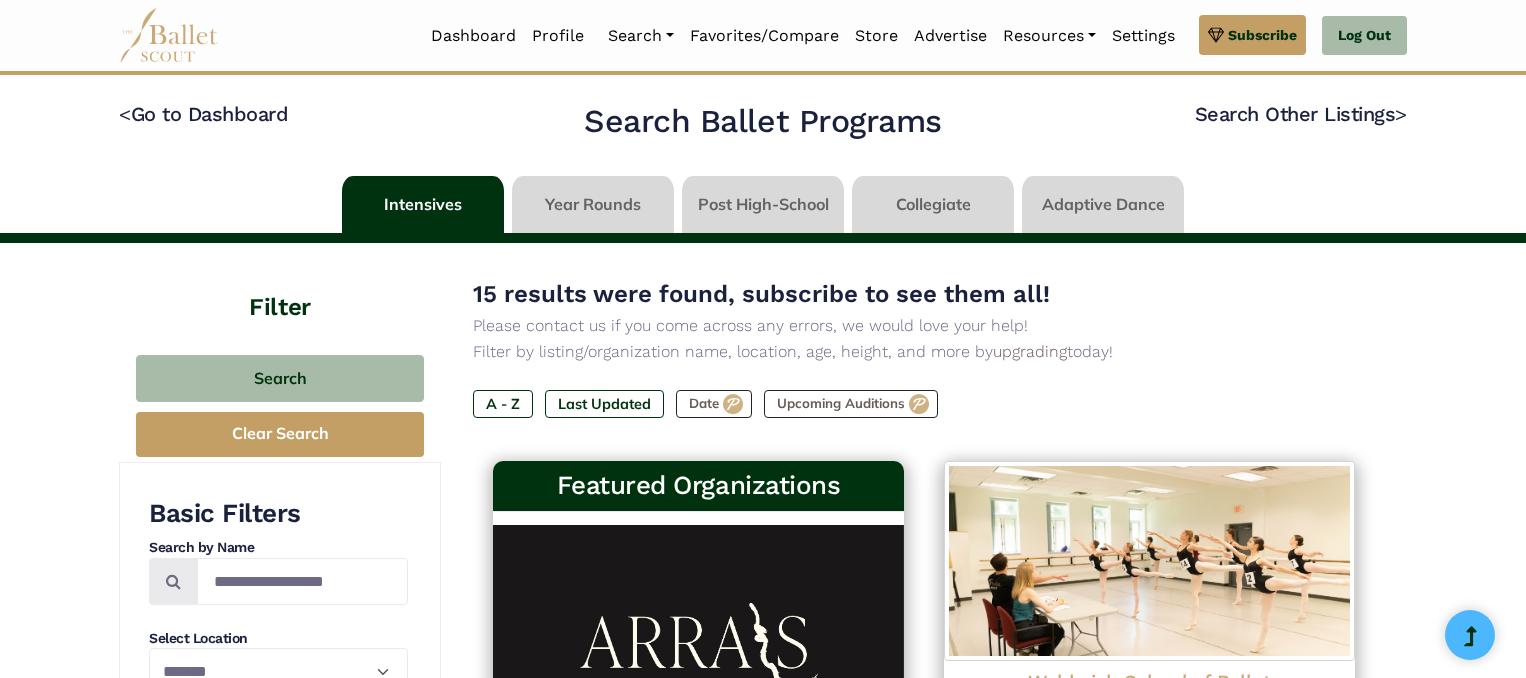 scroll, scrollTop: 0, scrollLeft: 0, axis: both 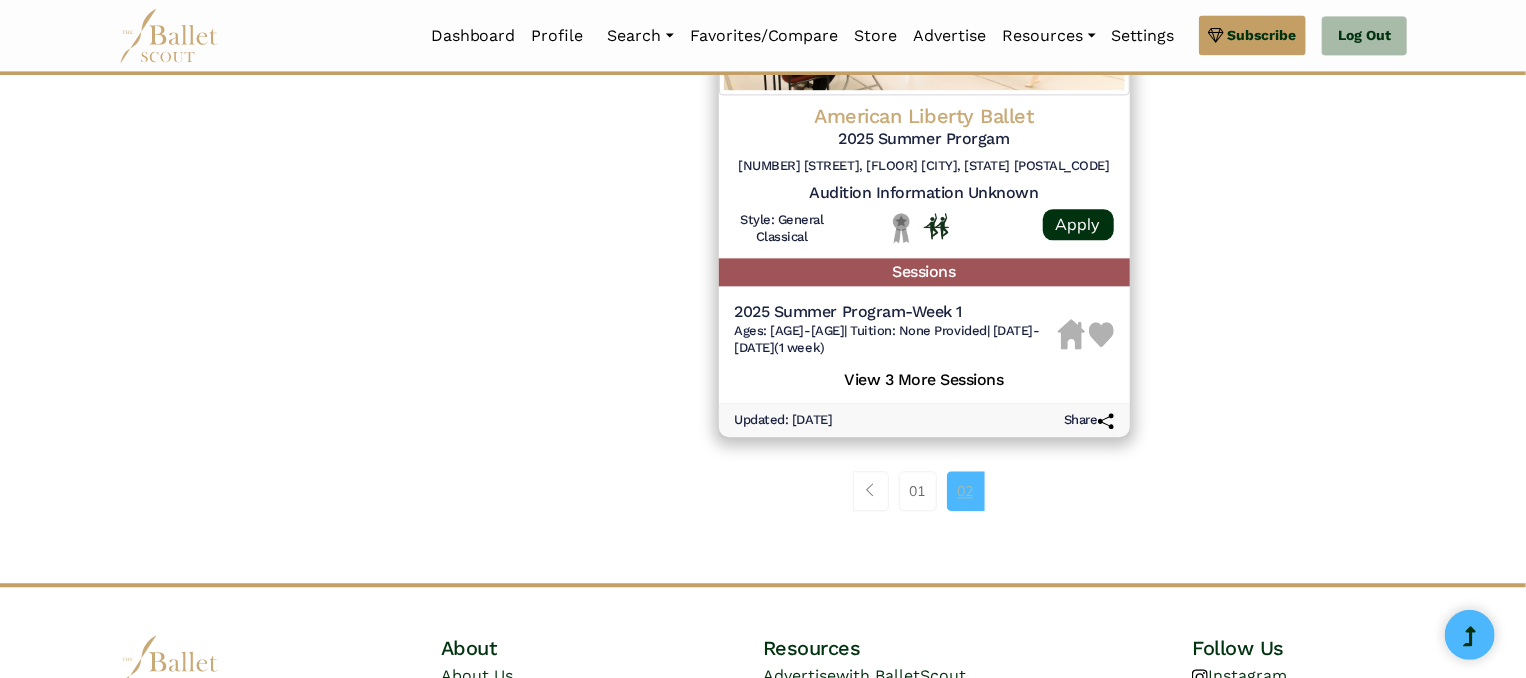 click on "02" at bounding box center (966, 491) 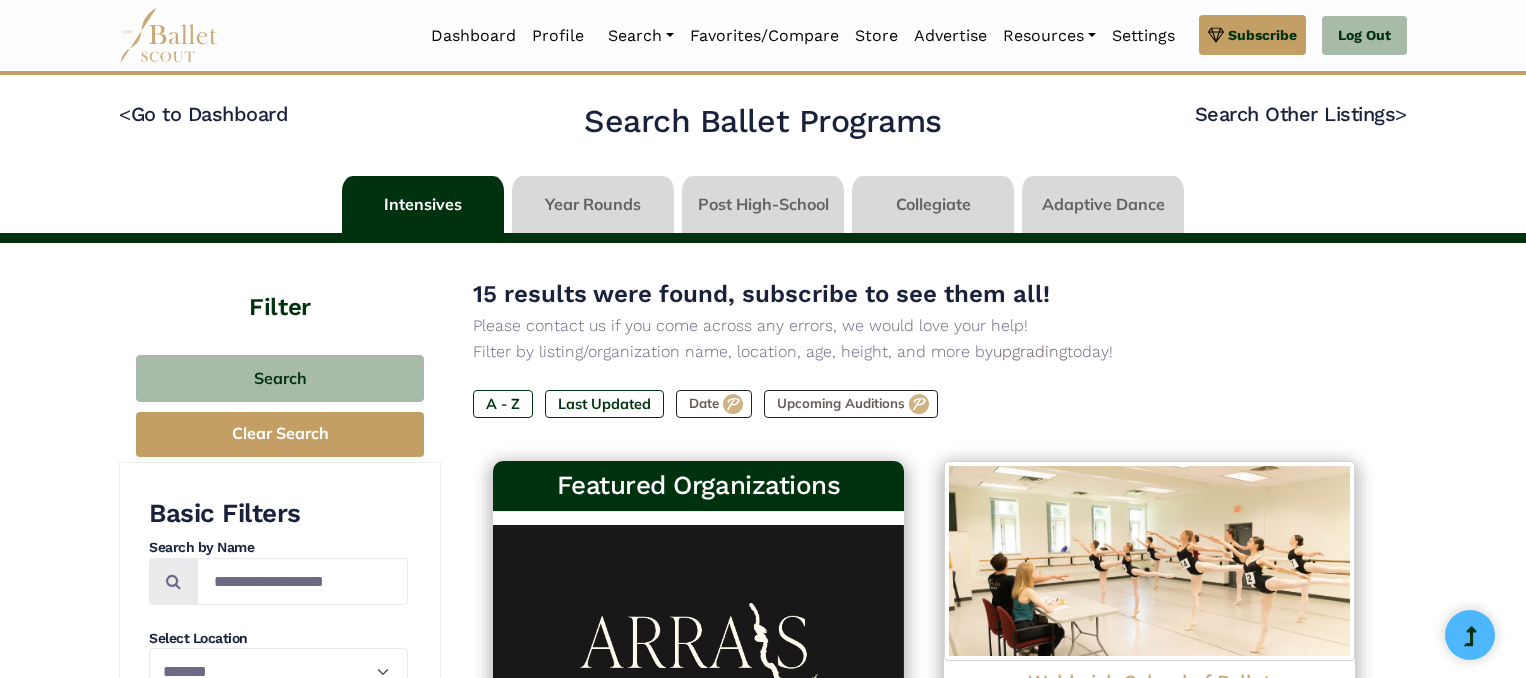 scroll, scrollTop: 0, scrollLeft: 0, axis: both 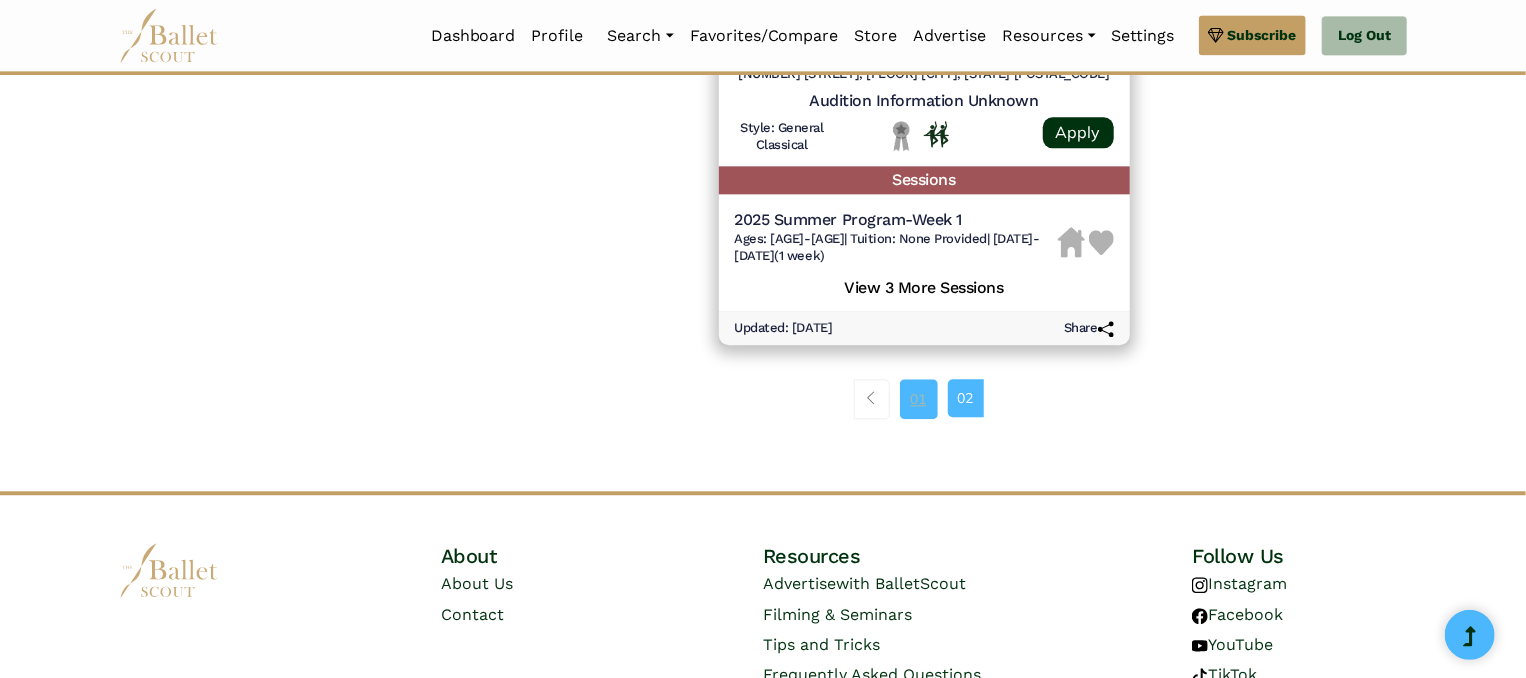 click on "01" at bounding box center (872, 399) 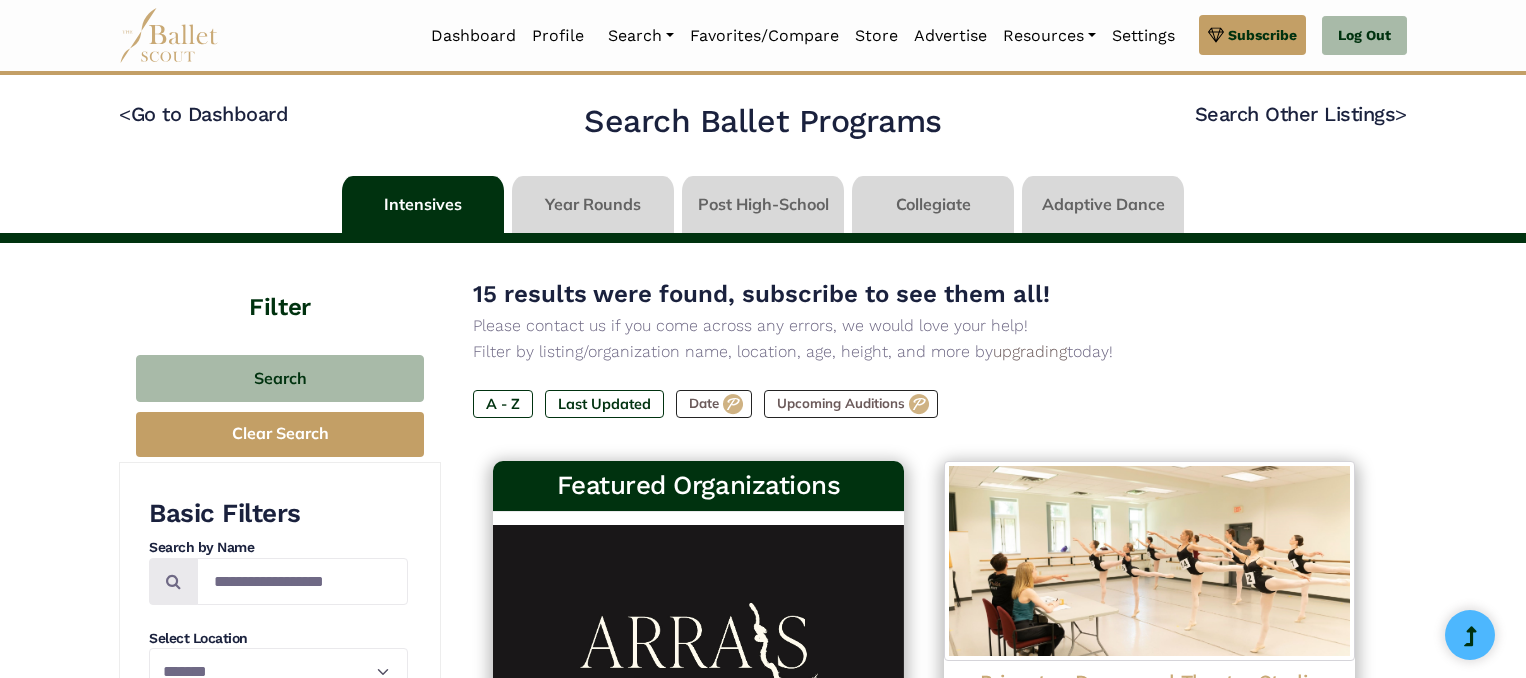 scroll, scrollTop: 0, scrollLeft: 0, axis: both 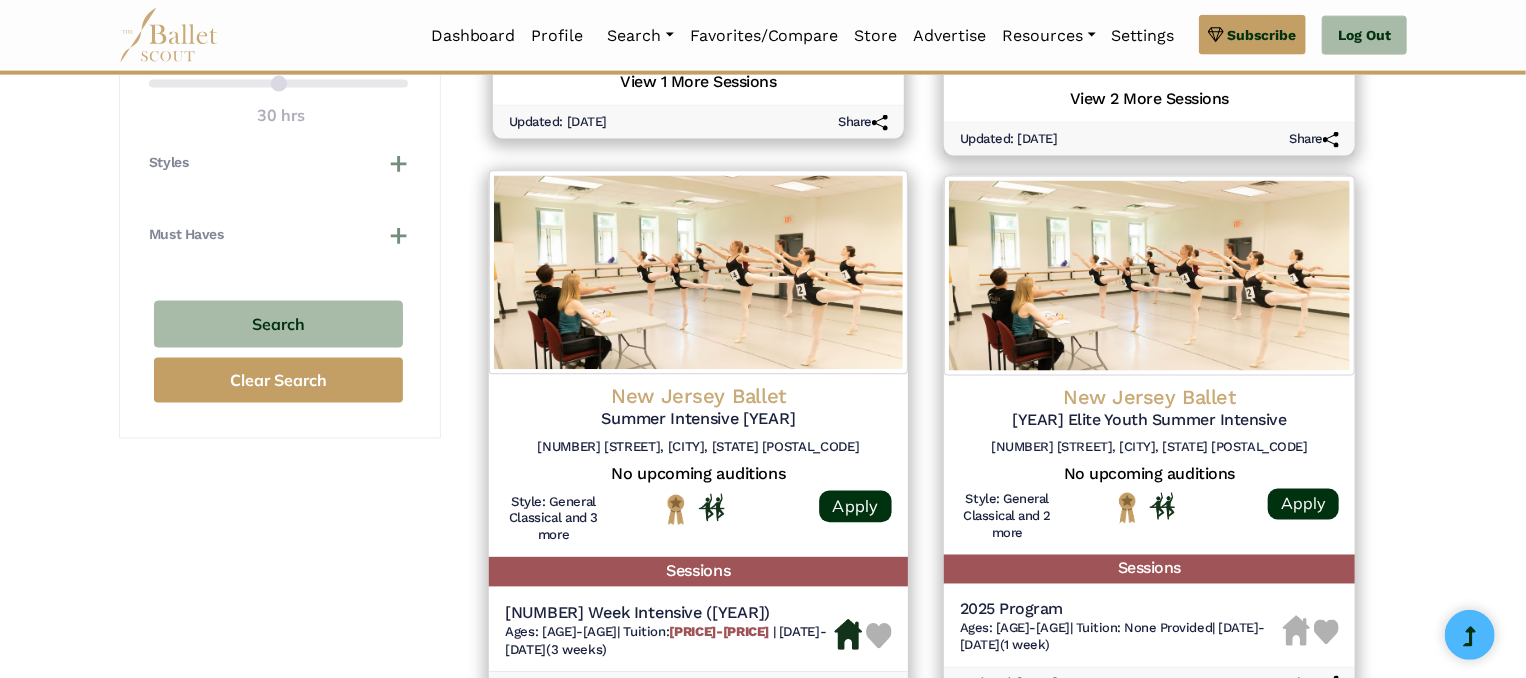click at bounding box center (698, 273) 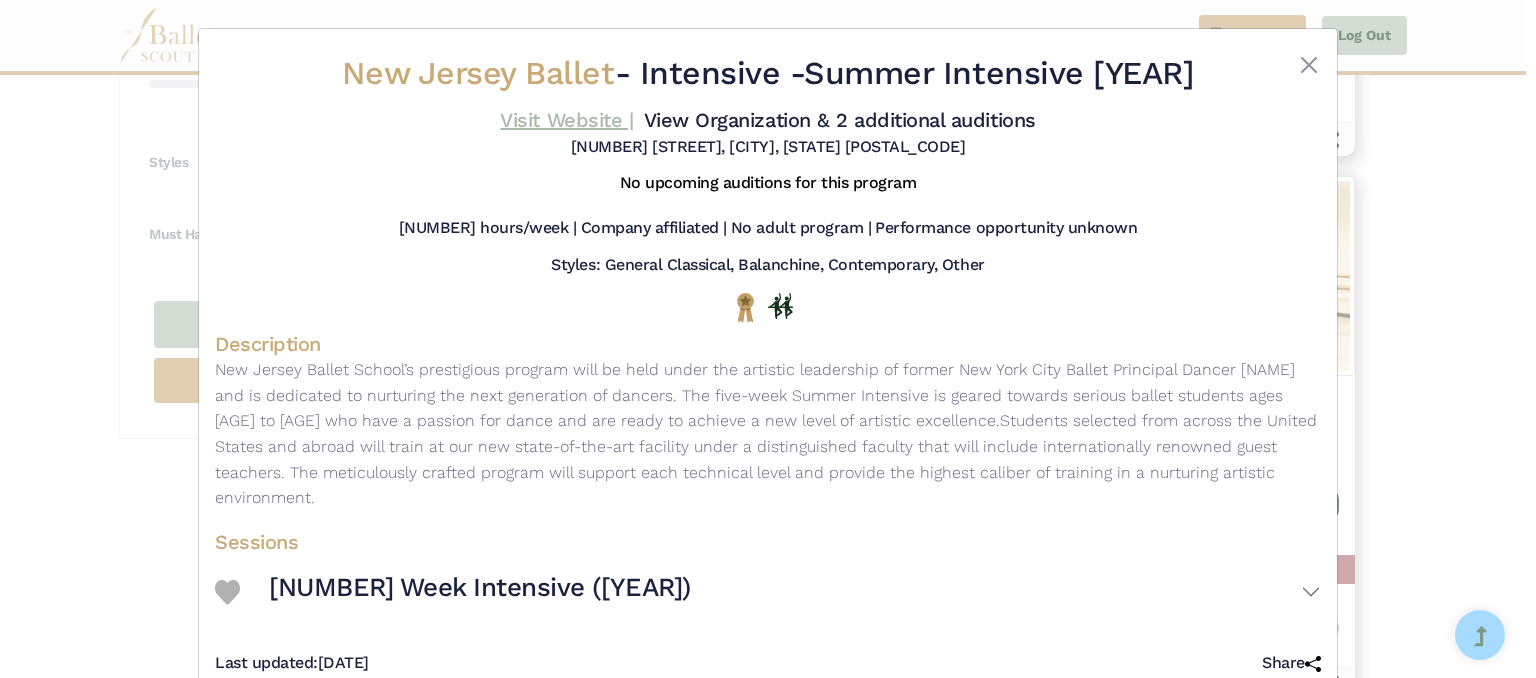 click on "Visit Website |" at bounding box center [566, 120] 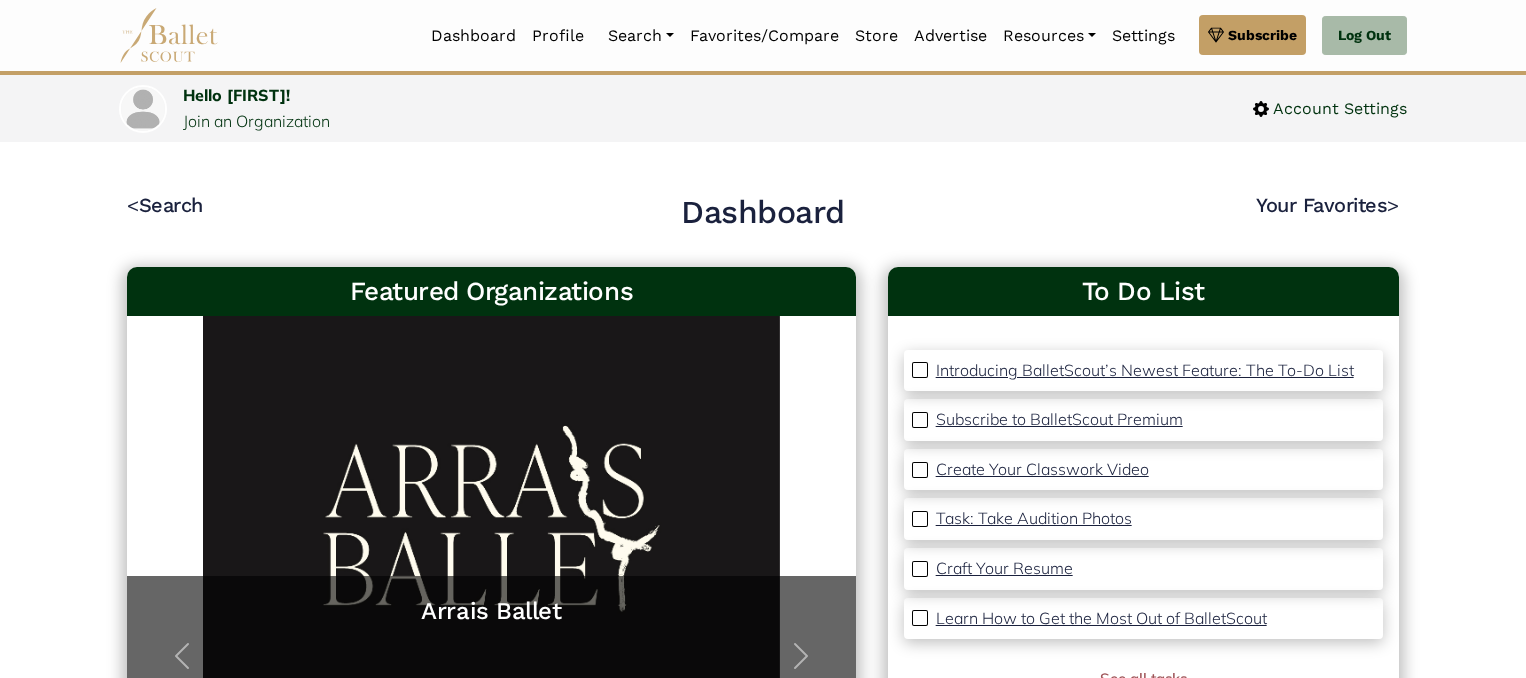 scroll, scrollTop: 0, scrollLeft: 0, axis: both 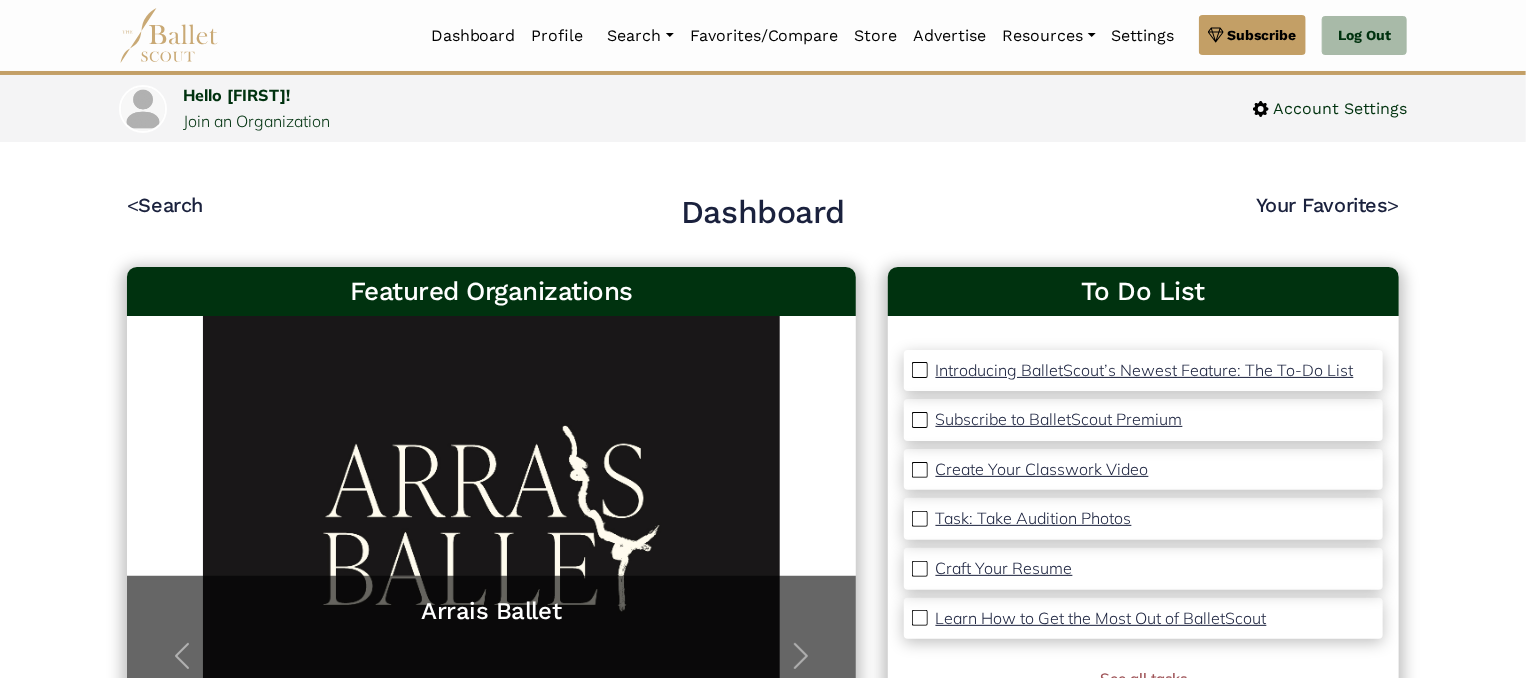 click on "Dashboard
Profile
Search
Organizations
Programs Auditions Jobs" at bounding box center [763, 35] 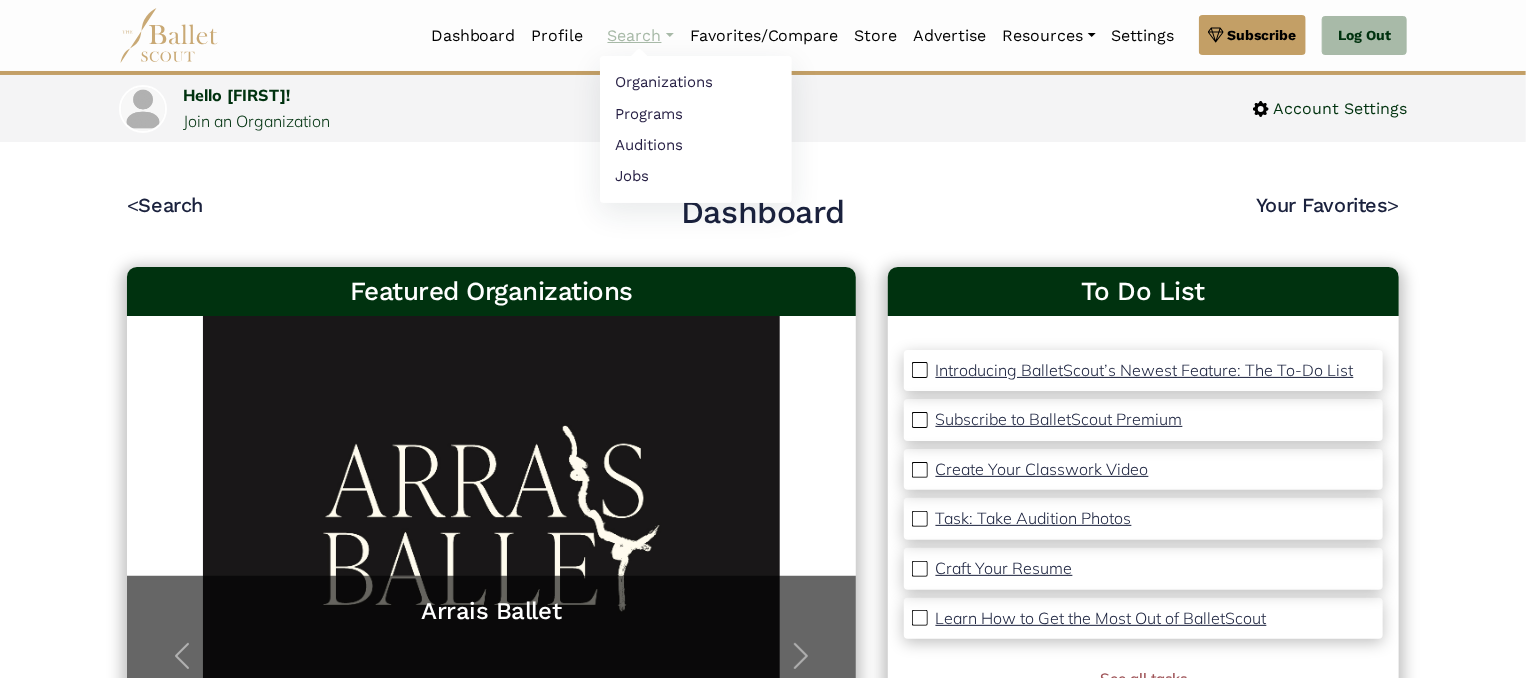 click on "Search" at bounding box center [641, 36] 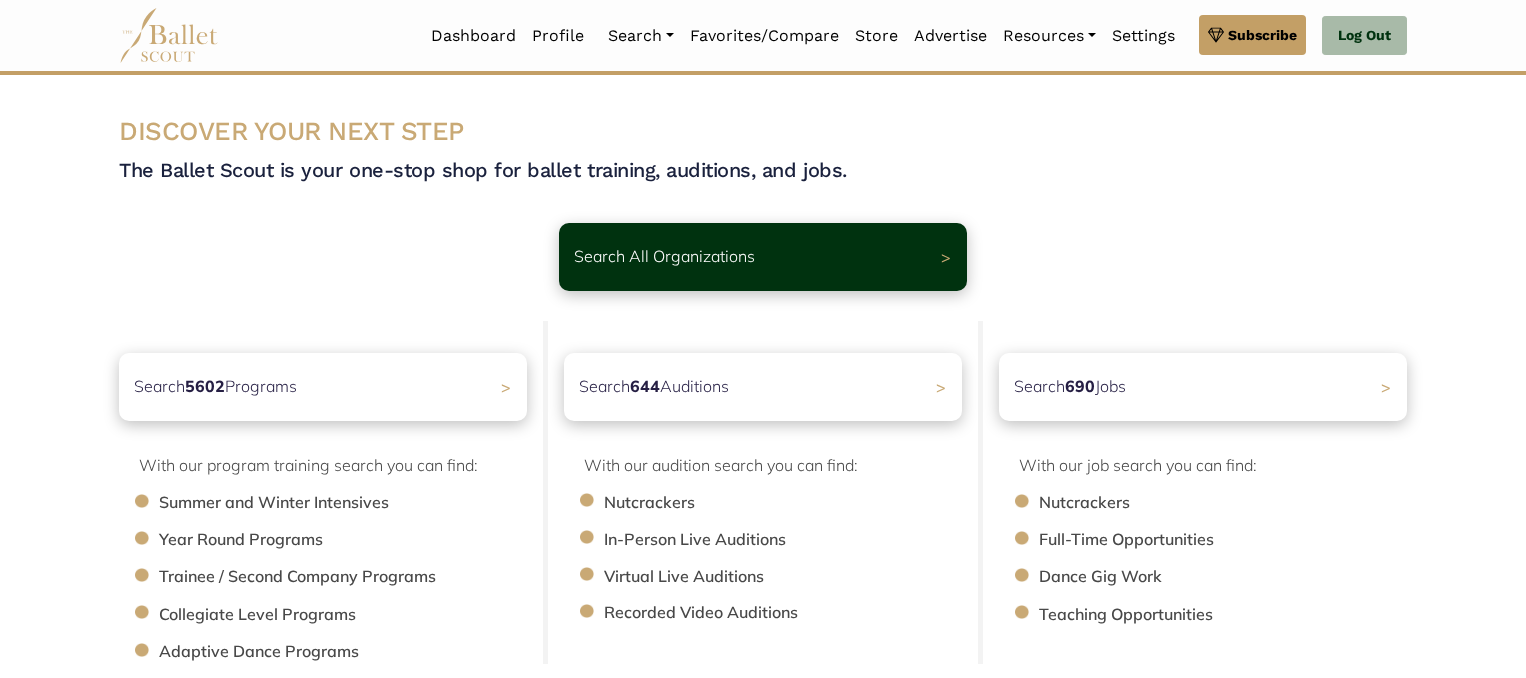 scroll, scrollTop: 0, scrollLeft: 0, axis: both 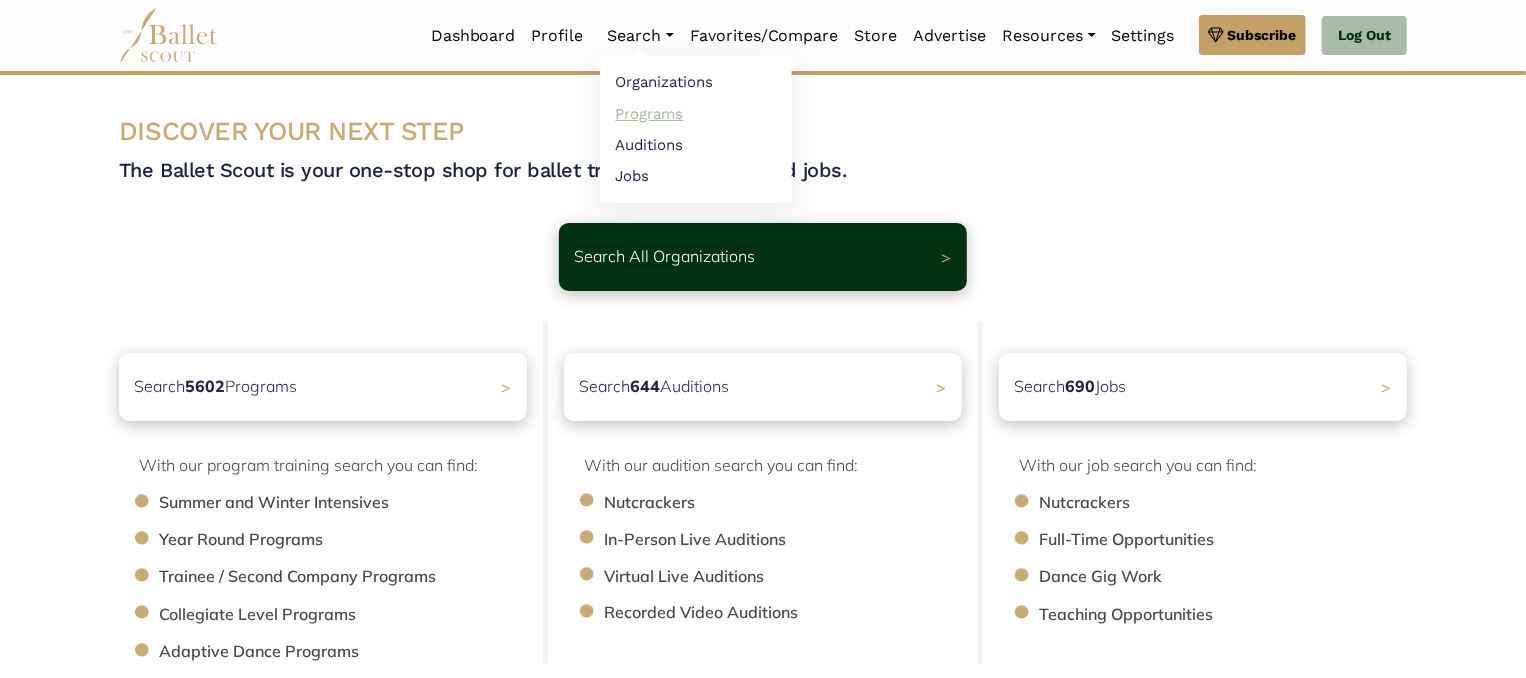 click on "Programs" at bounding box center (696, 113) 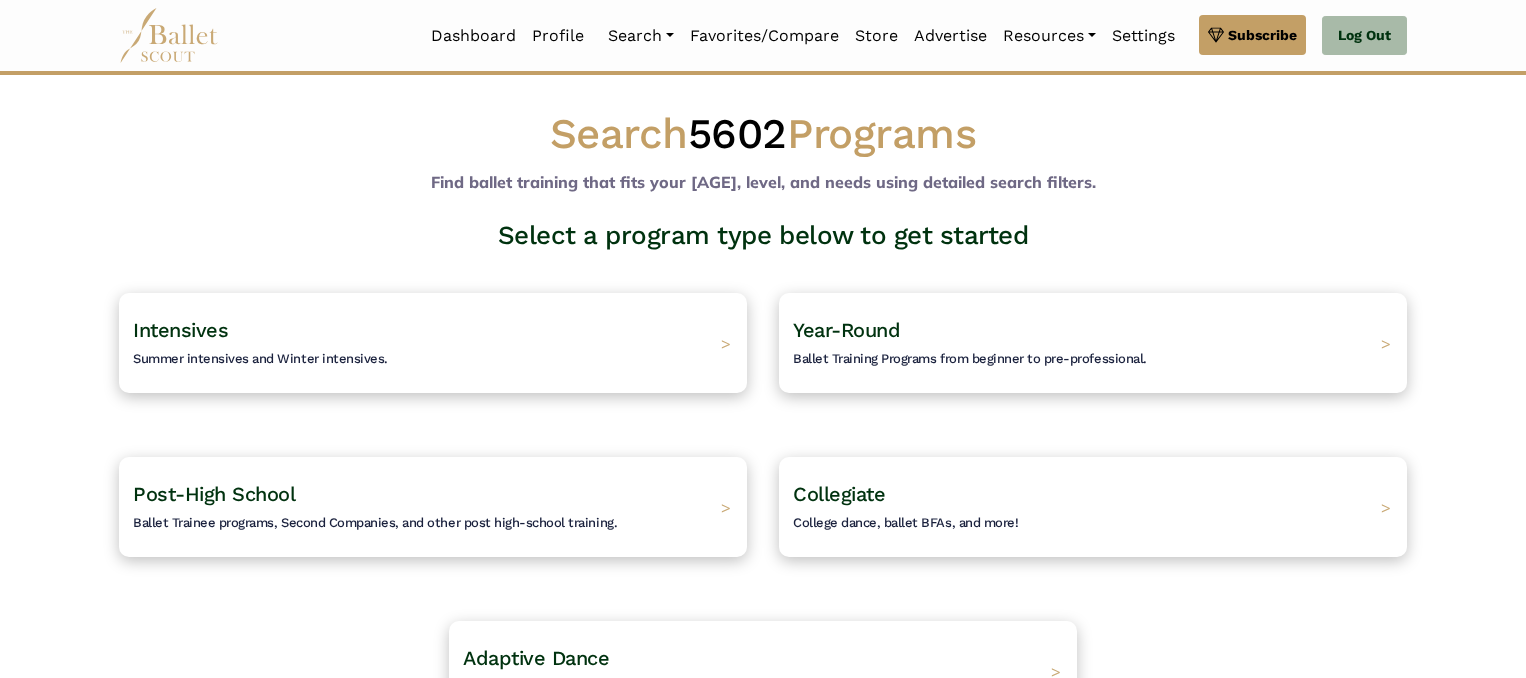 scroll, scrollTop: 0, scrollLeft: 0, axis: both 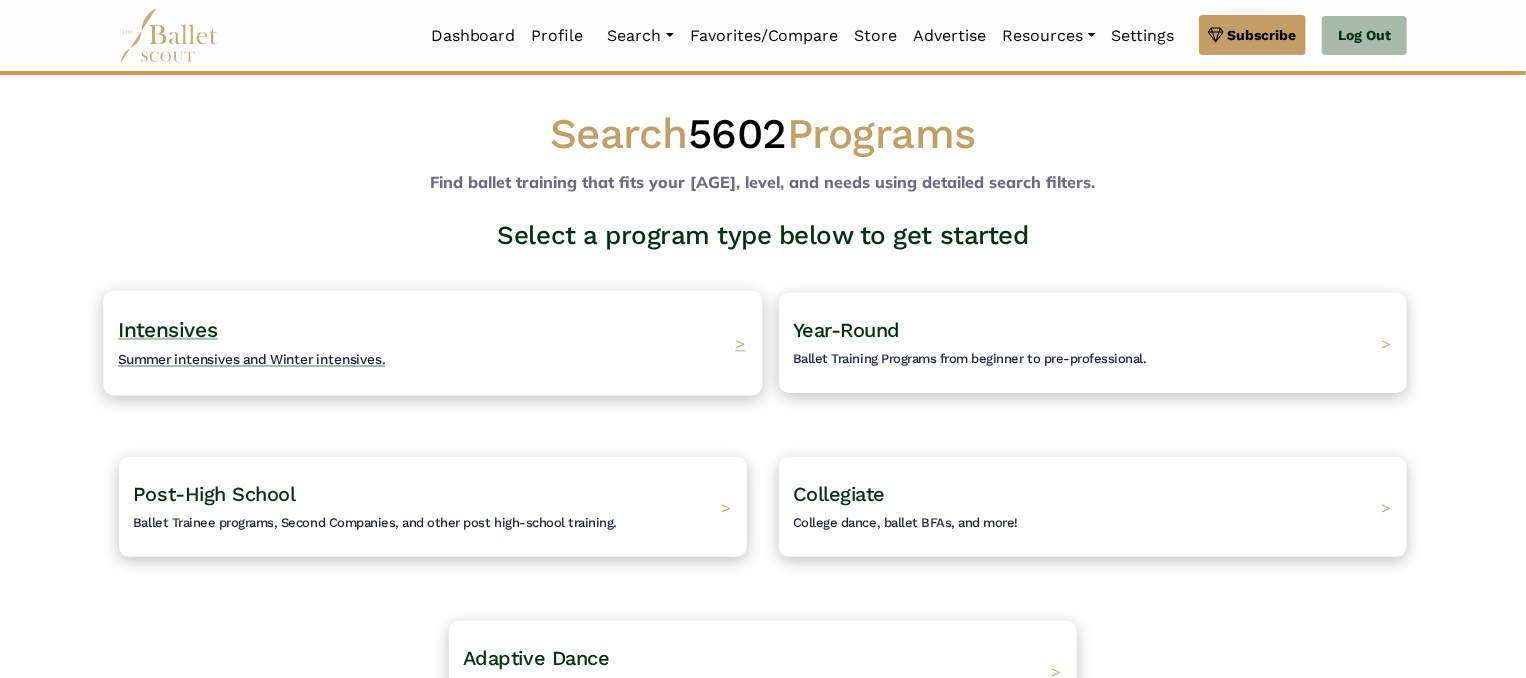 click on "Intensives Summer
intensives and Winter intensives." at bounding box center [252, 343] 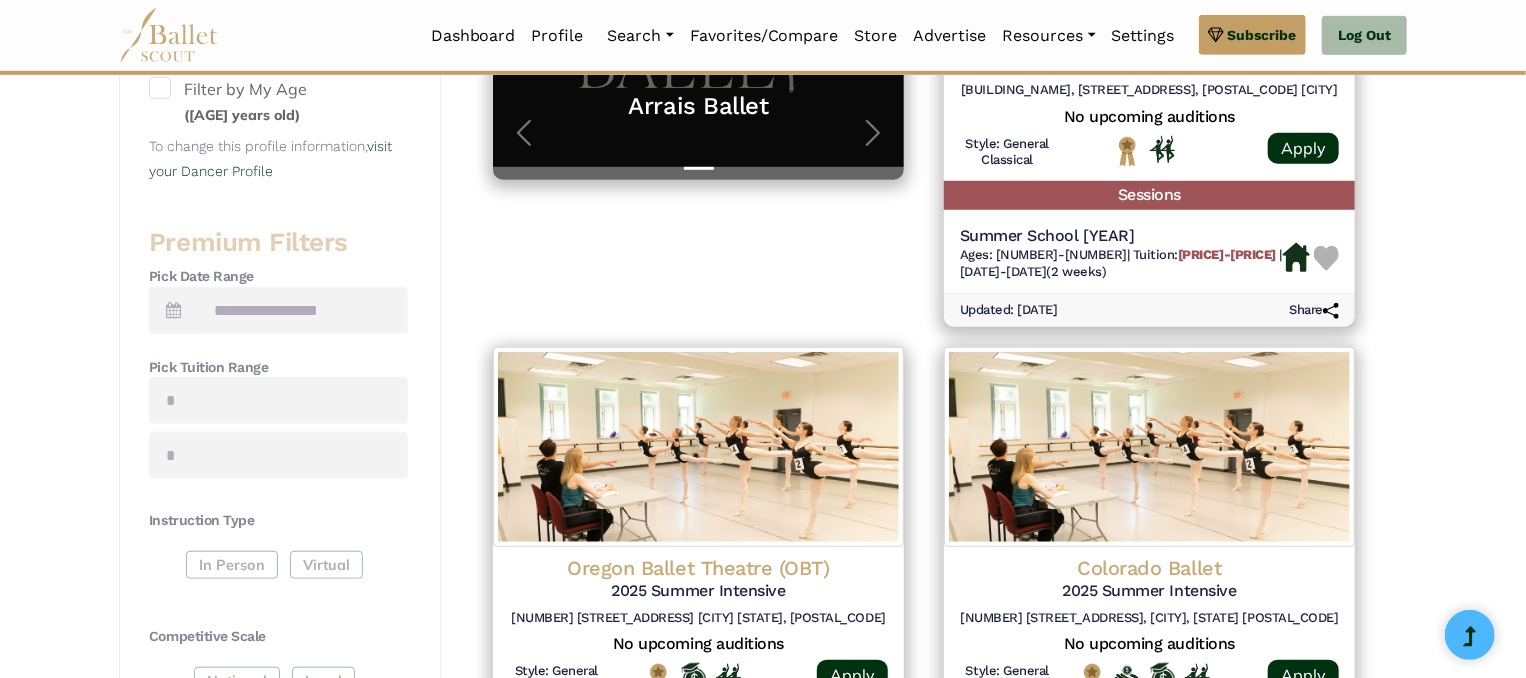 scroll, scrollTop: 0, scrollLeft: 0, axis: both 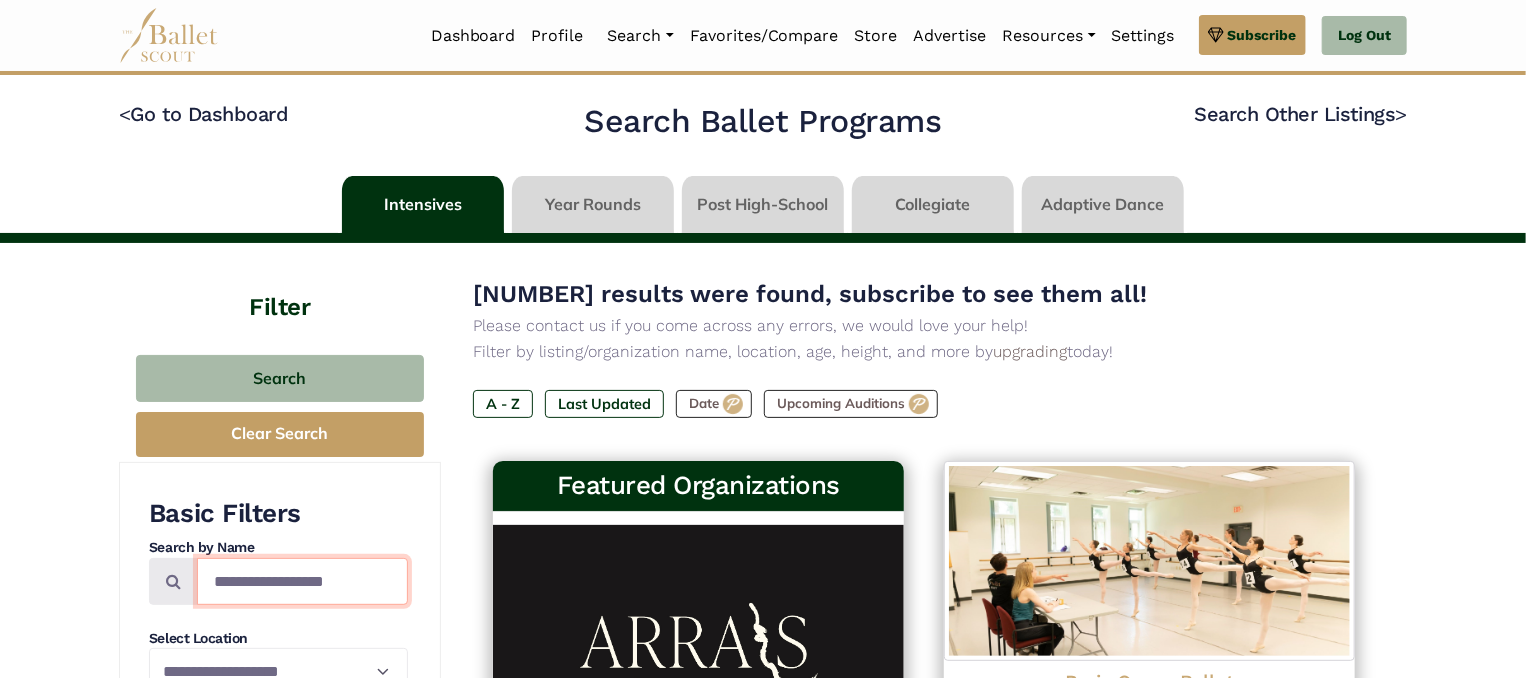 click at bounding box center [302, 581] 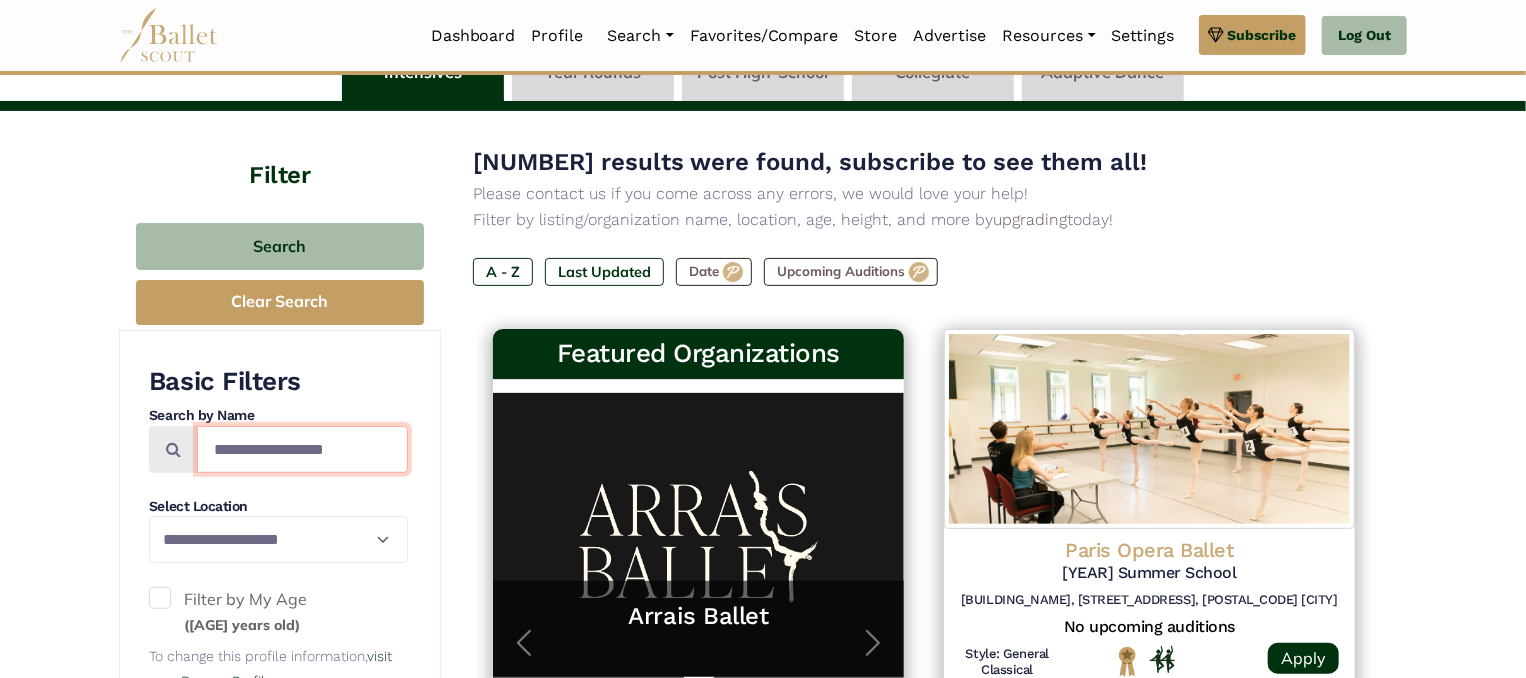 scroll, scrollTop: 136, scrollLeft: 0, axis: vertical 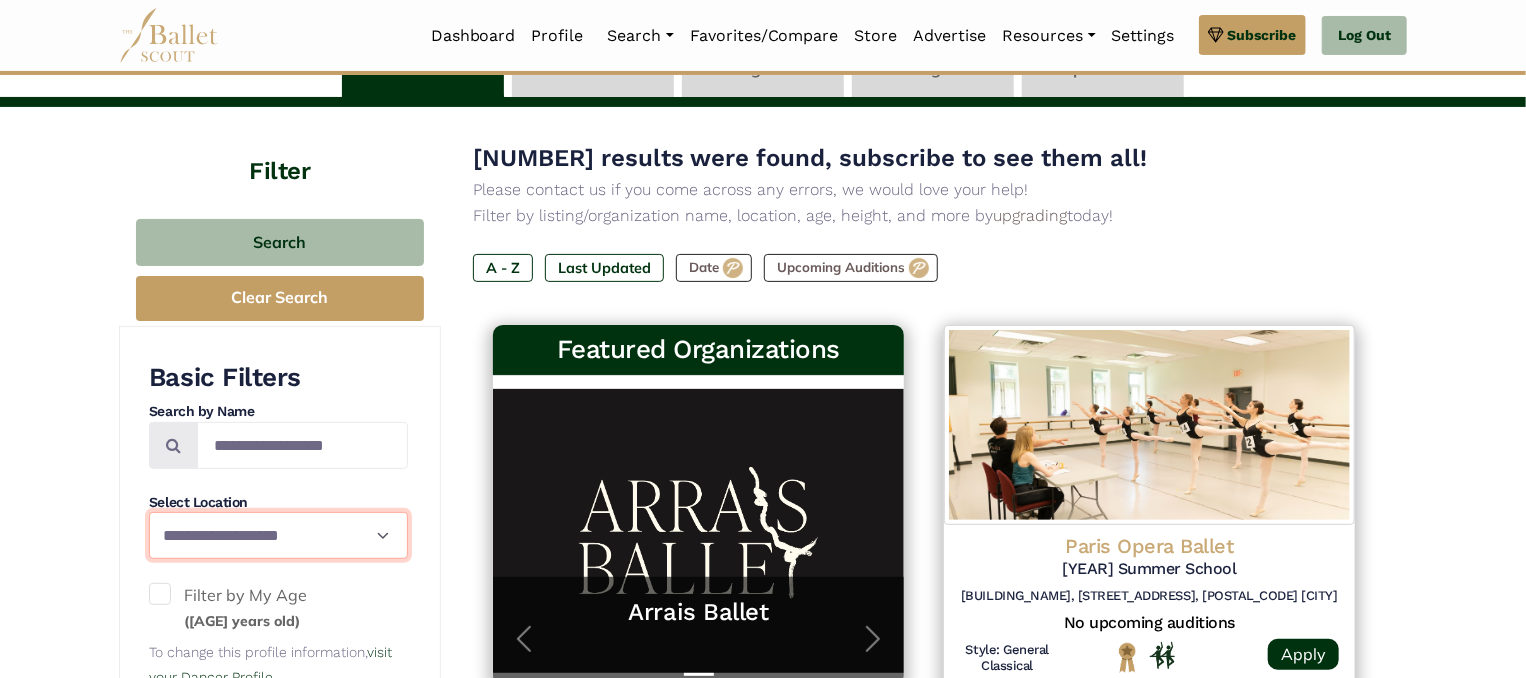 click on "**********" at bounding box center (278, 535) 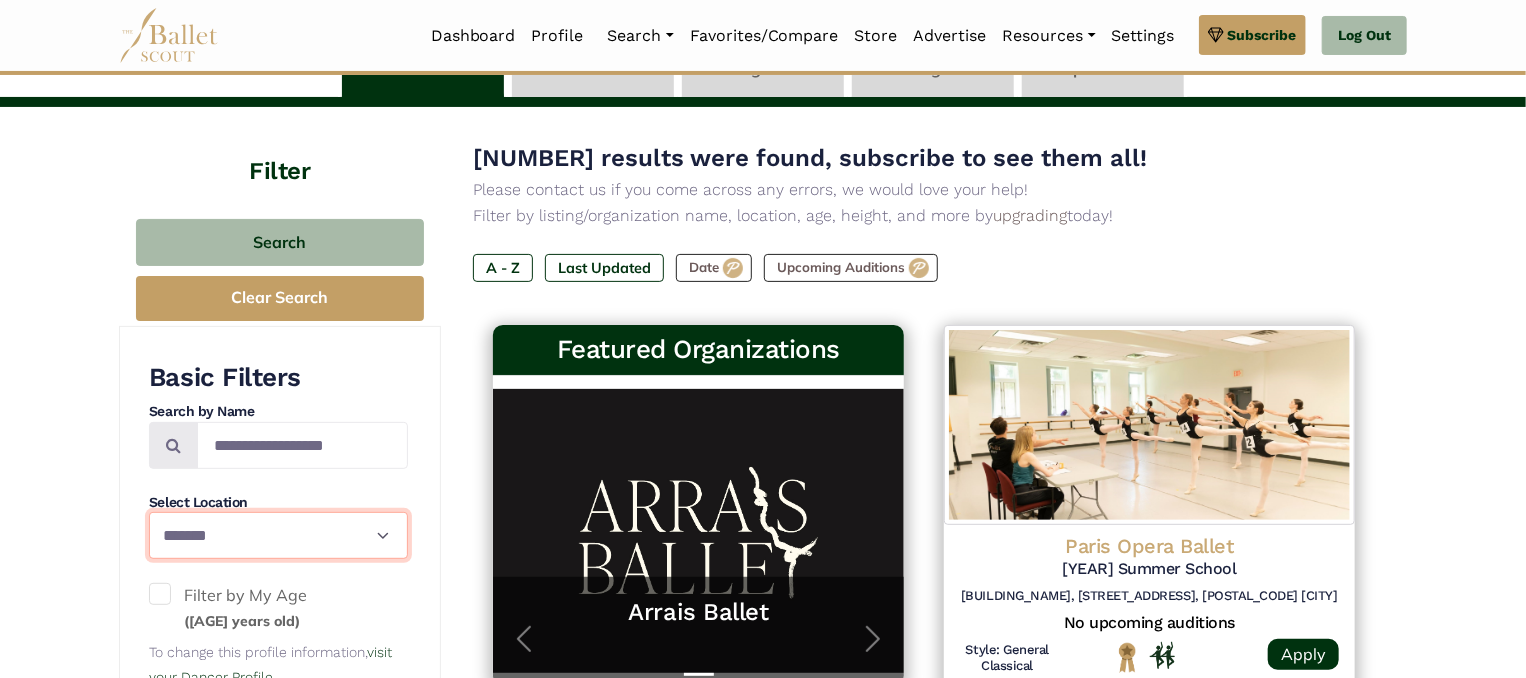 click on "**********" at bounding box center [278, 535] 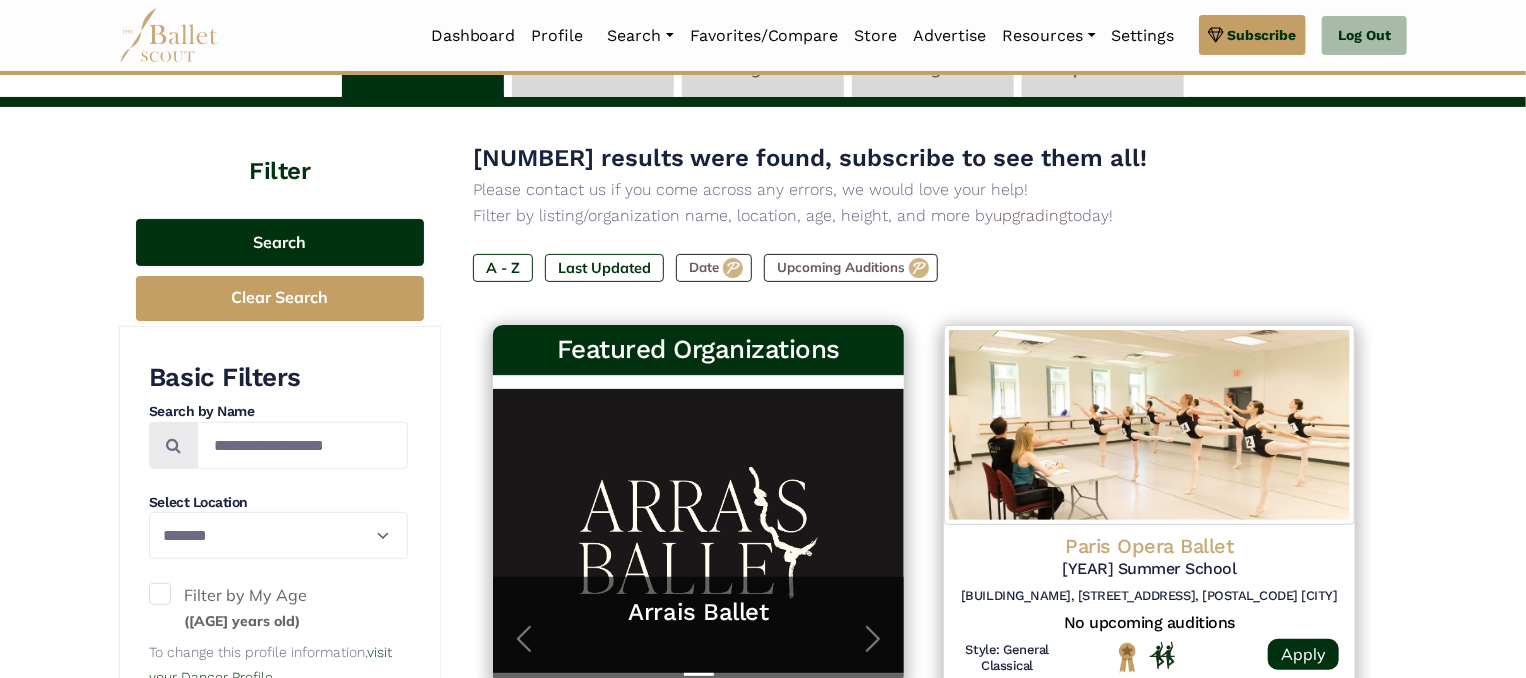 click on "Search" at bounding box center (280, 242) 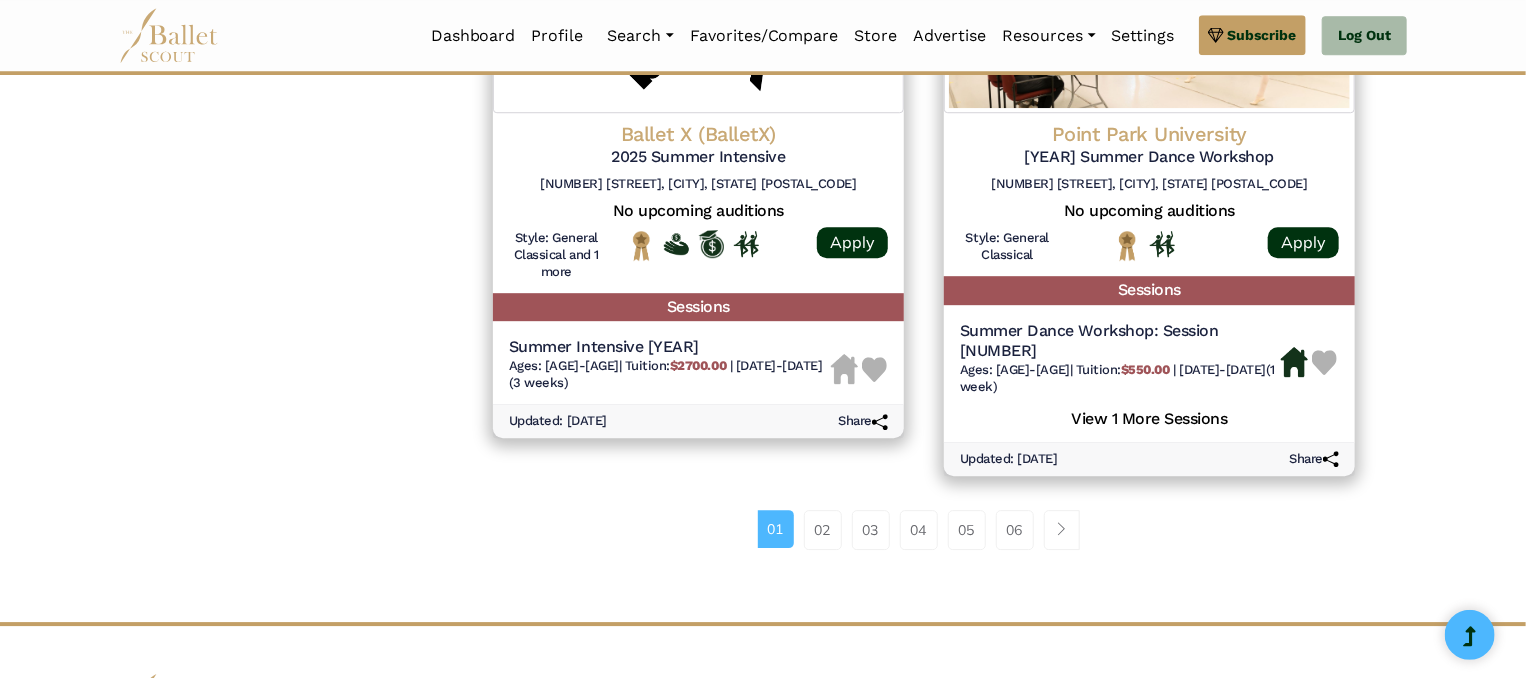 scroll, scrollTop: 2824, scrollLeft: 0, axis: vertical 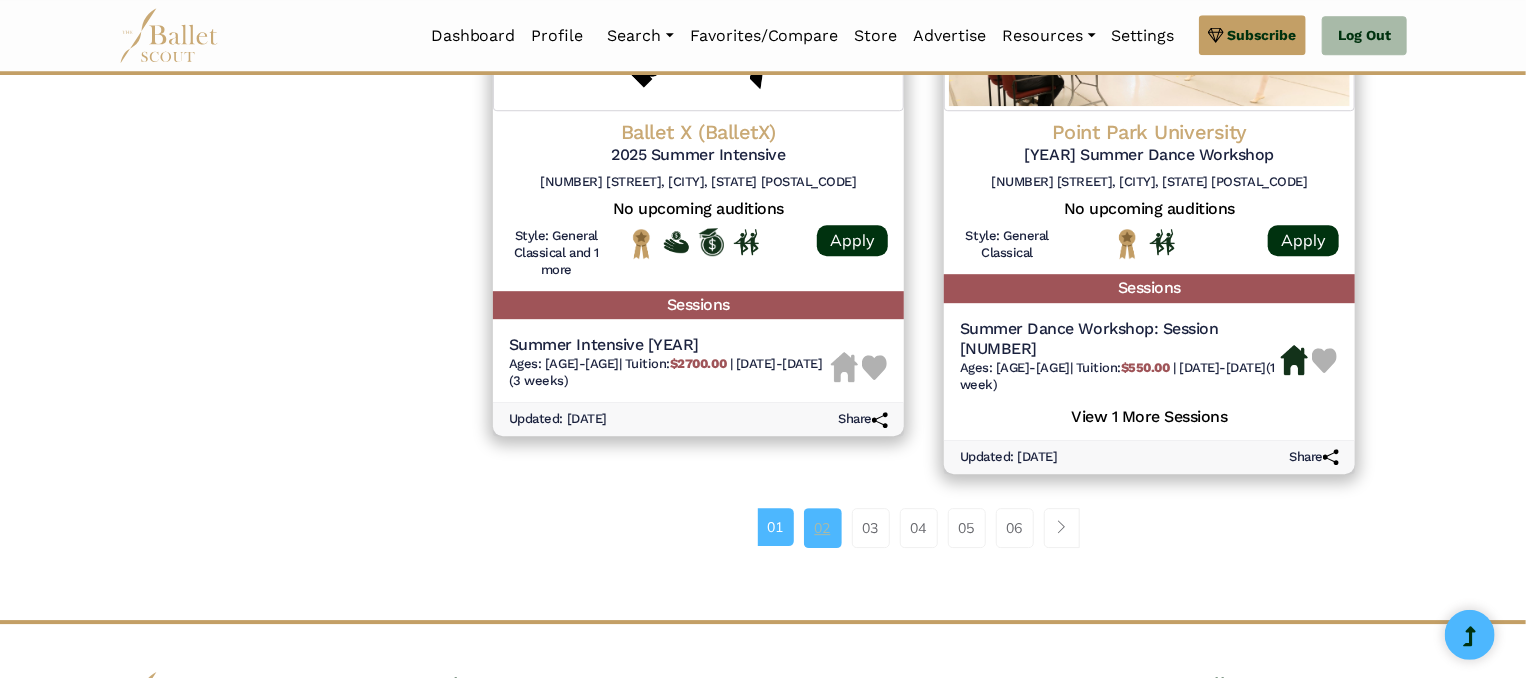 click on "02" at bounding box center [823, 528] 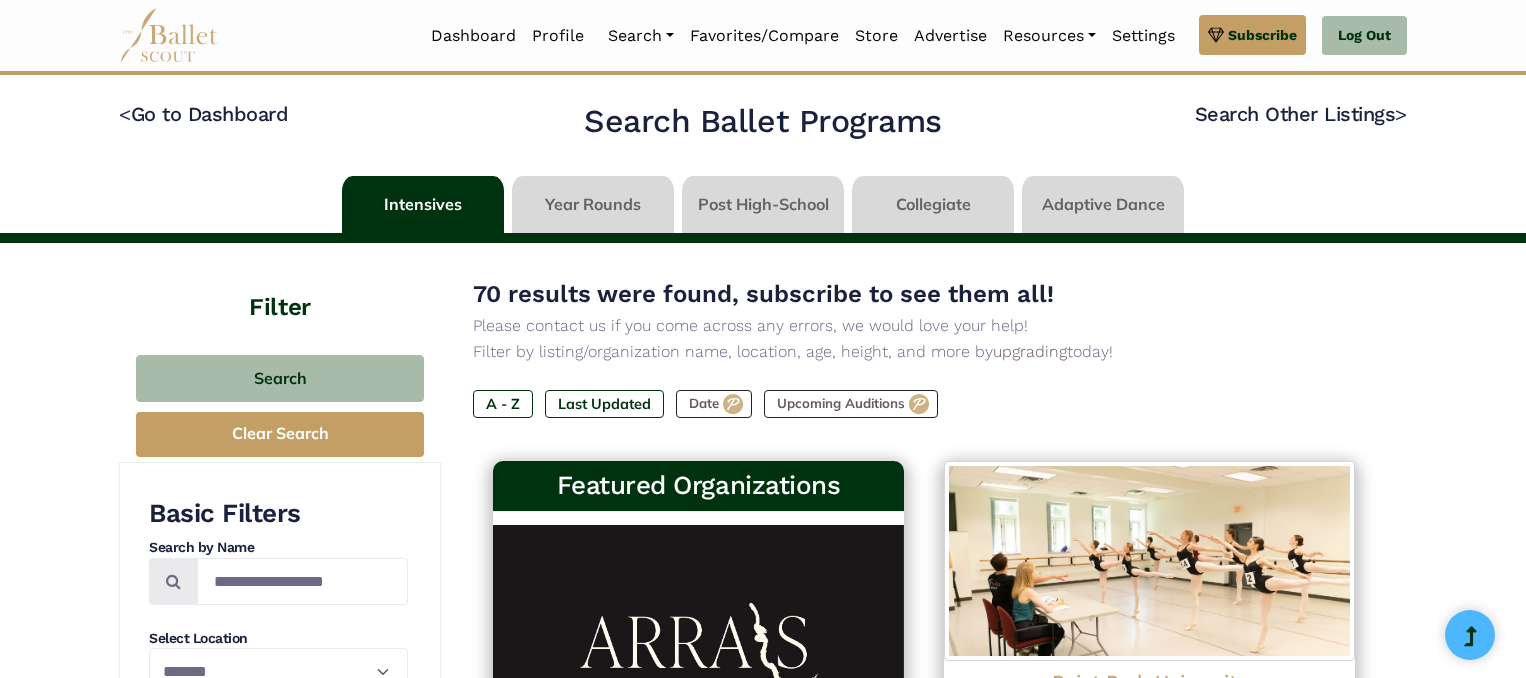 scroll, scrollTop: 0, scrollLeft: 0, axis: both 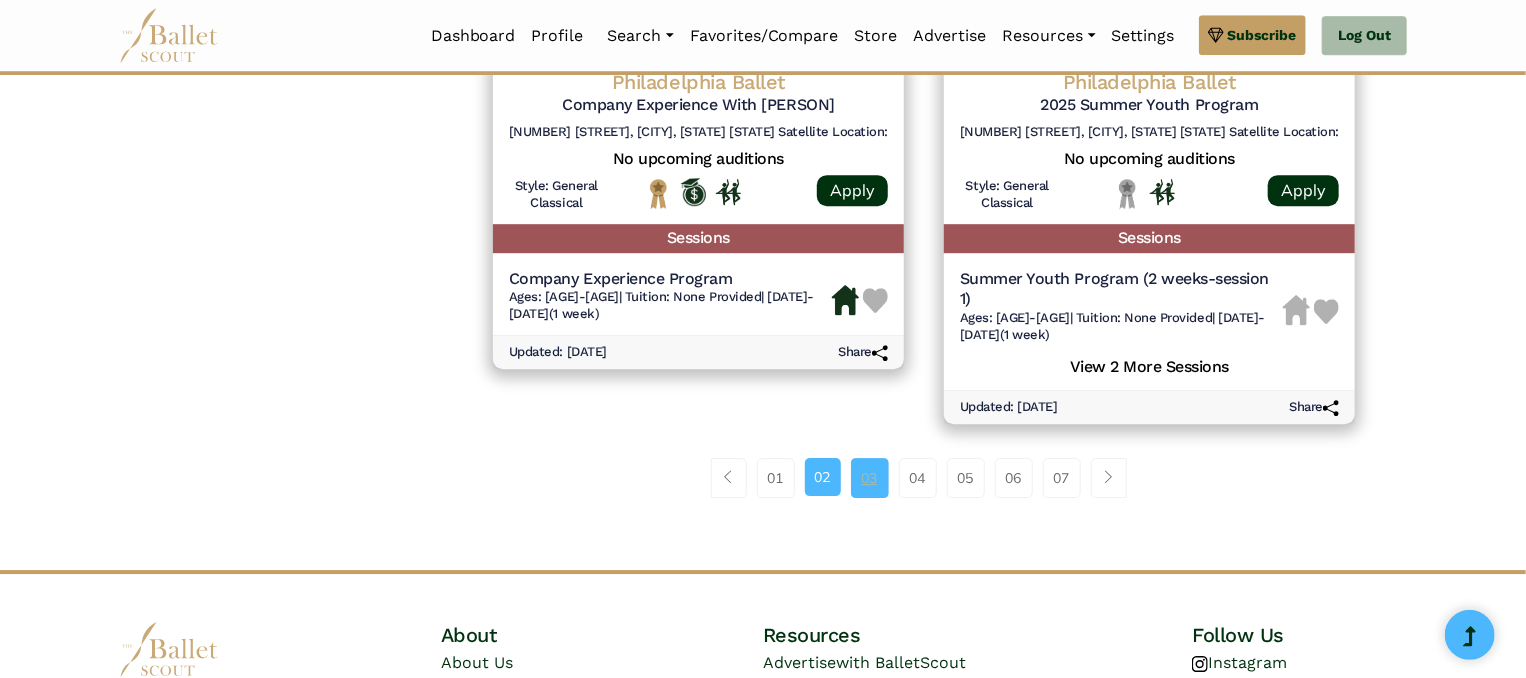click on "03" at bounding box center (870, 478) 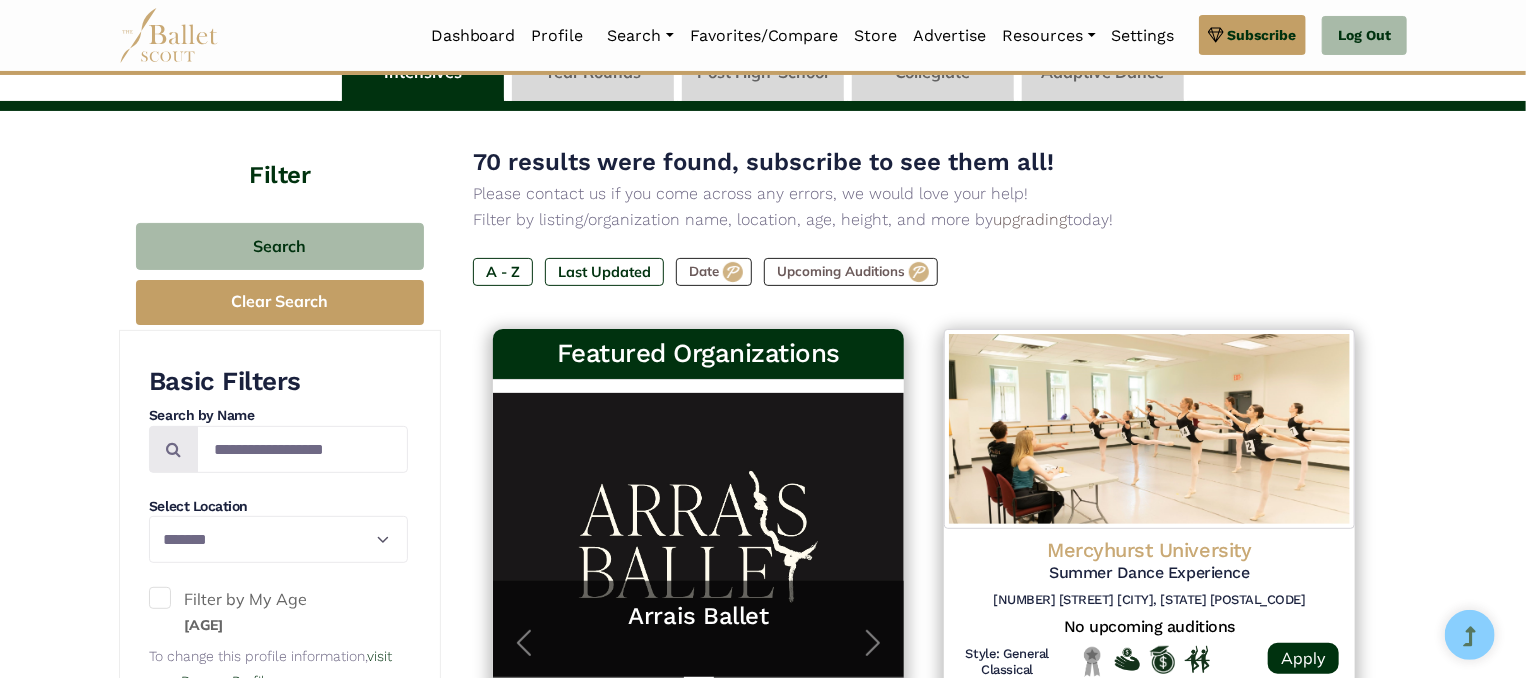 scroll, scrollTop: 0, scrollLeft: 0, axis: both 